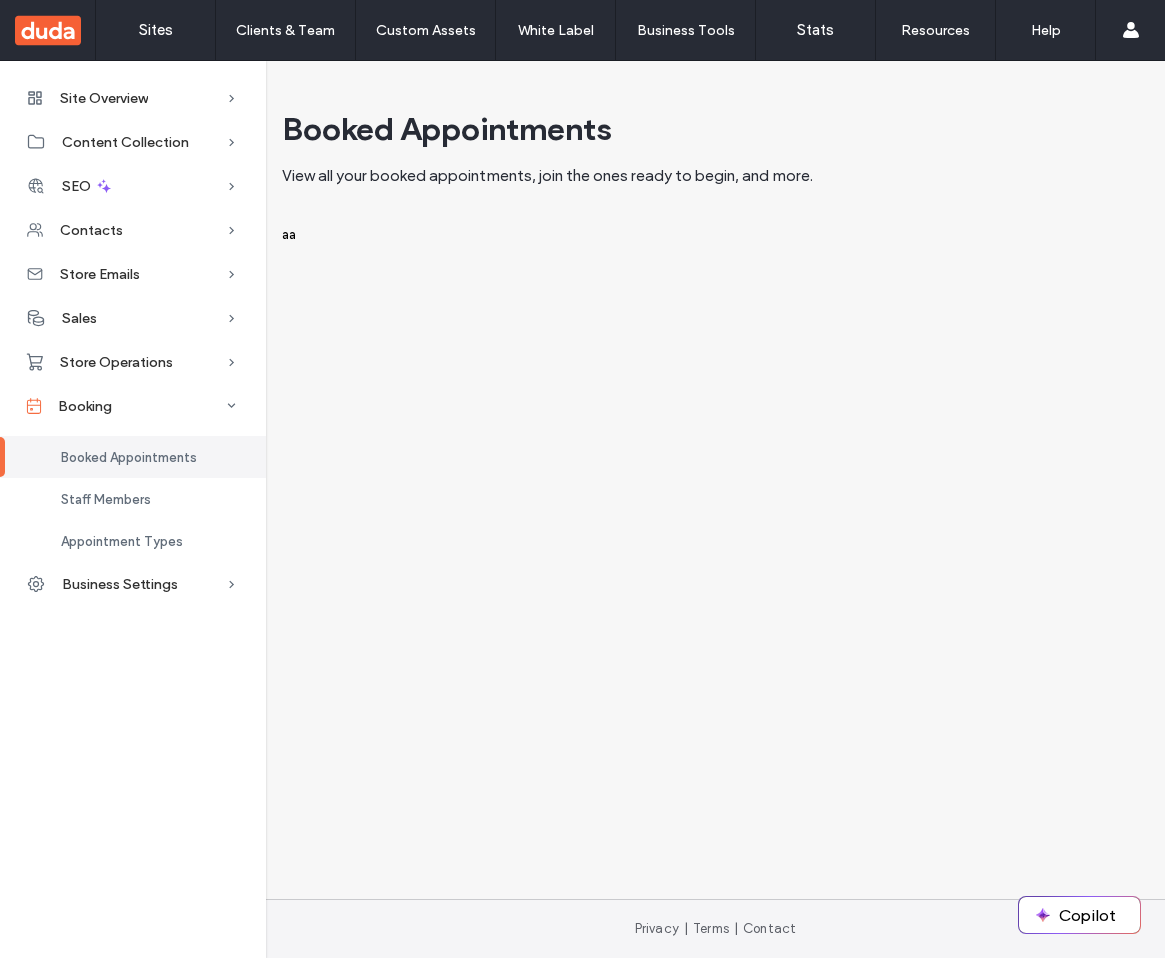 scroll, scrollTop: 0, scrollLeft: 0, axis: both 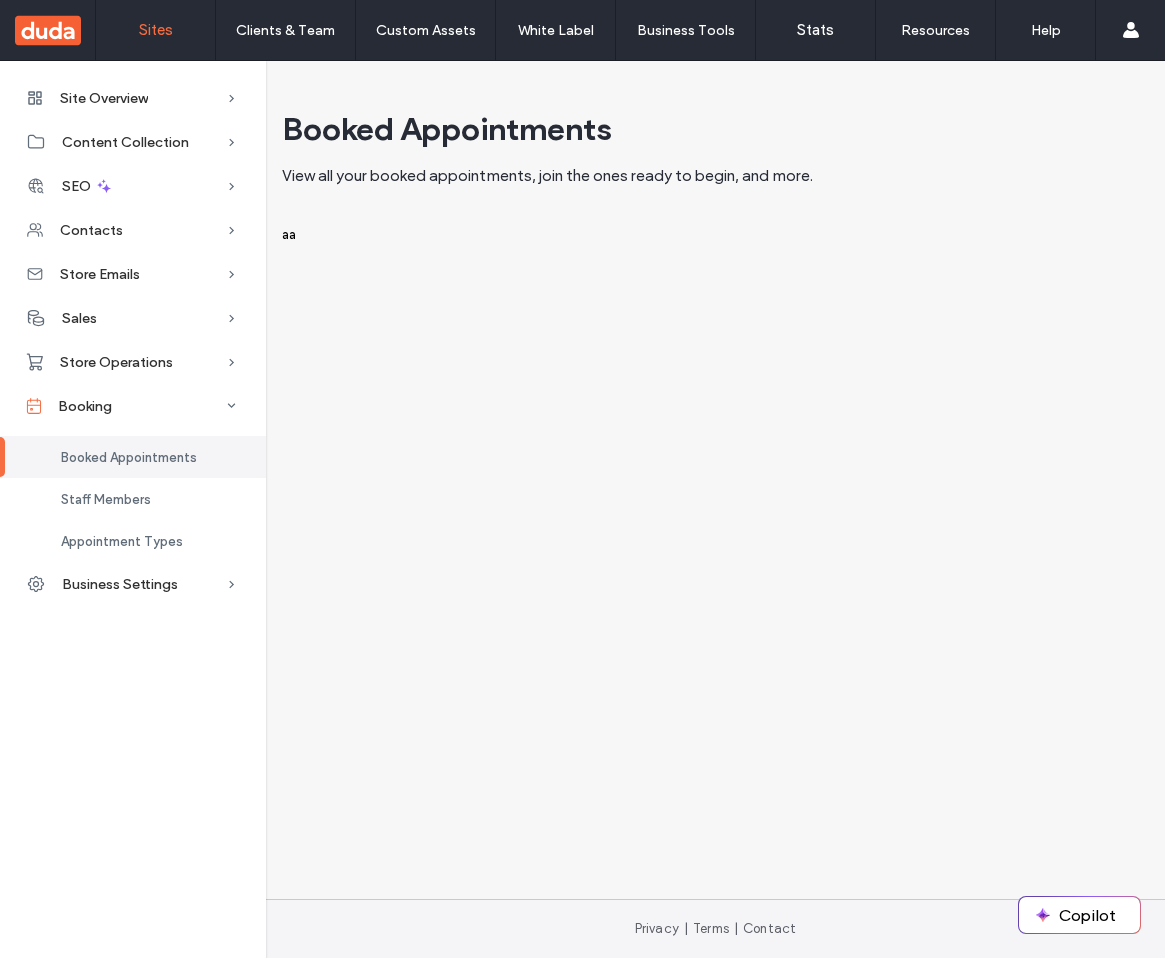 click on "Sites" at bounding box center [155, 30] 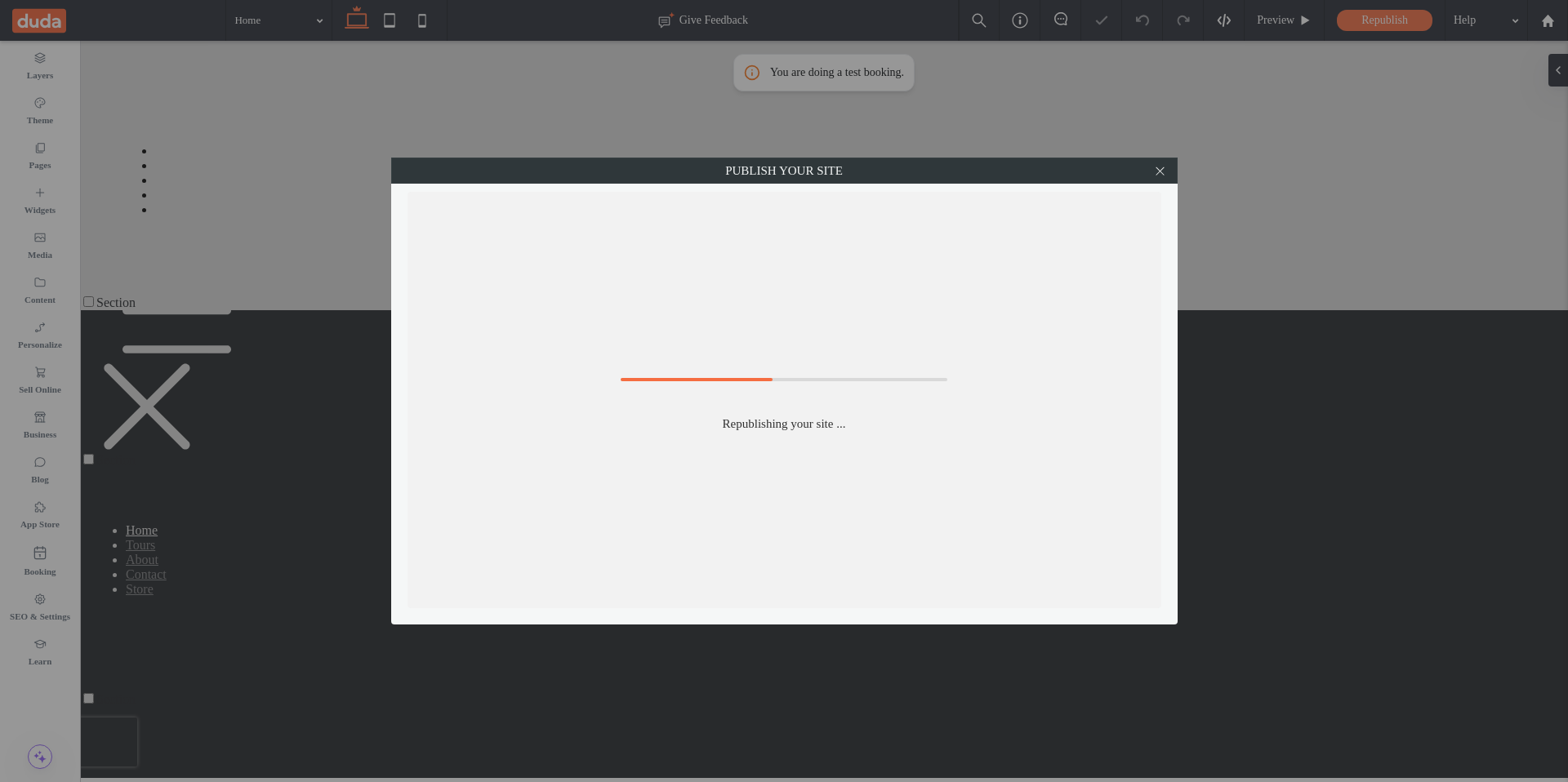 scroll, scrollTop: 0, scrollLeft: 0, axis: both 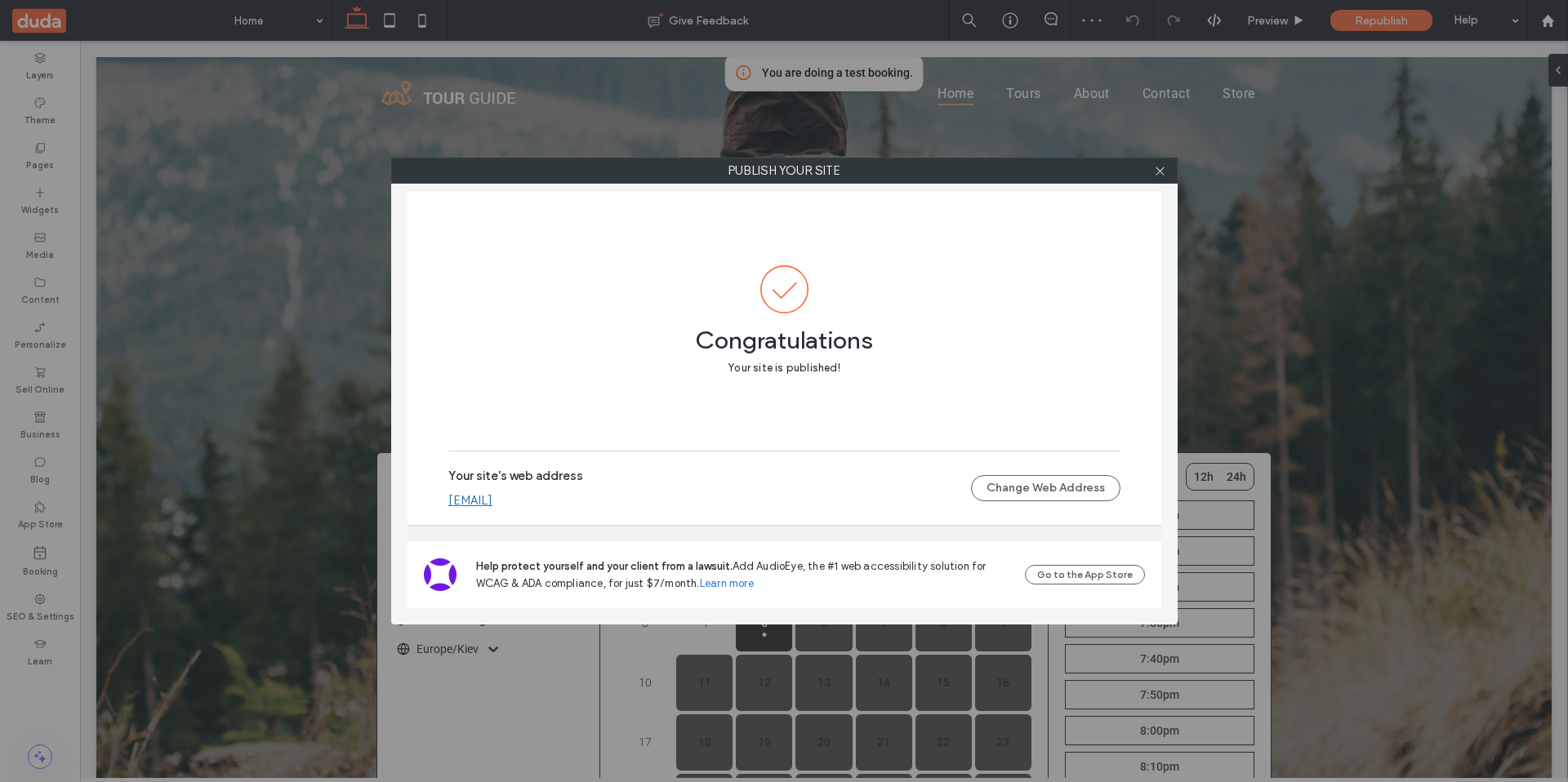 drag, startPoint x: 533, startPoint y: 498, endPoint x: 537, endPoint y: 491, distance: 8.06226 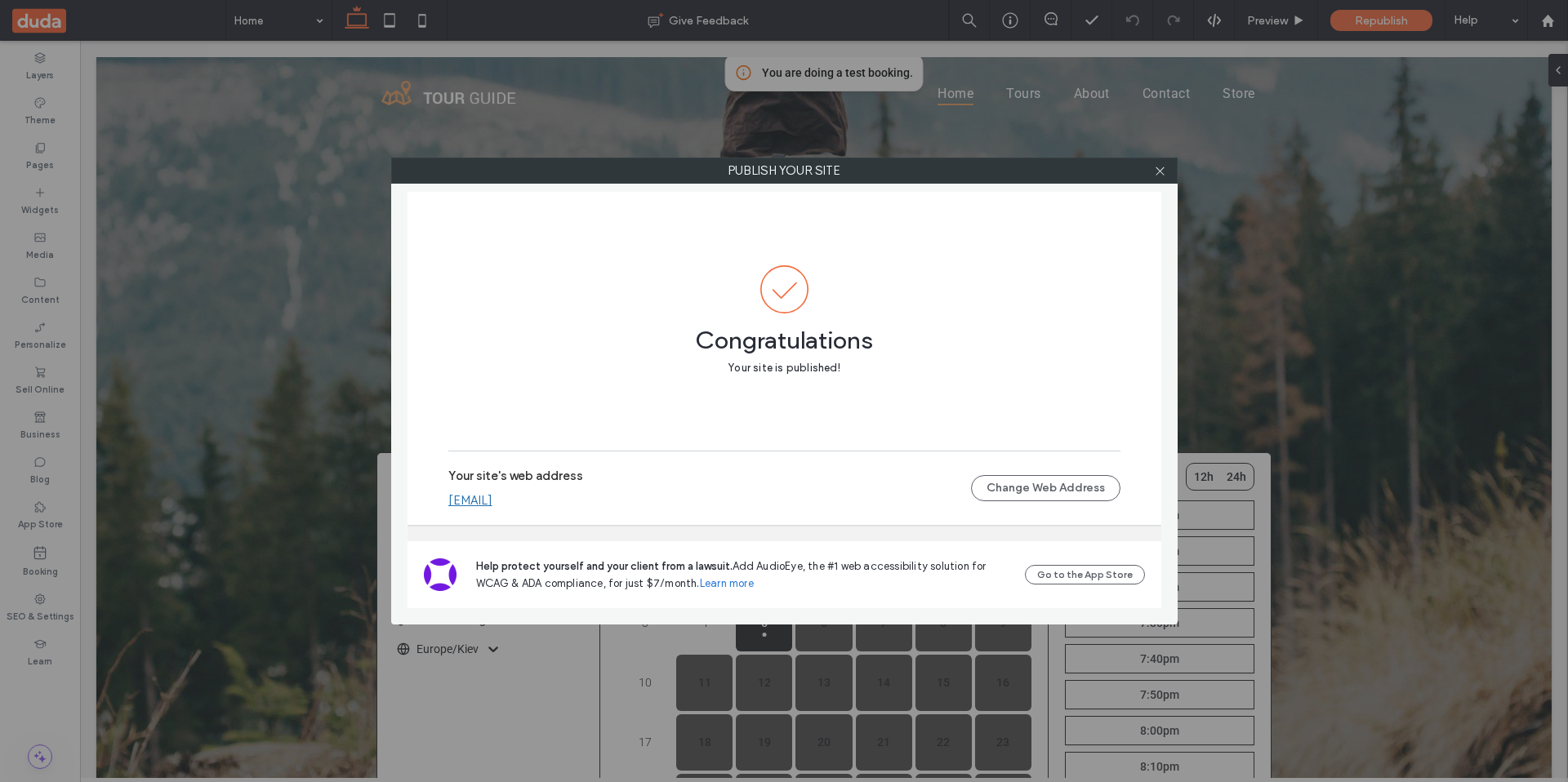 click on "dmytroshebanov811111111.multiscreen.d1test.biz" at bounding box center (470, 500) 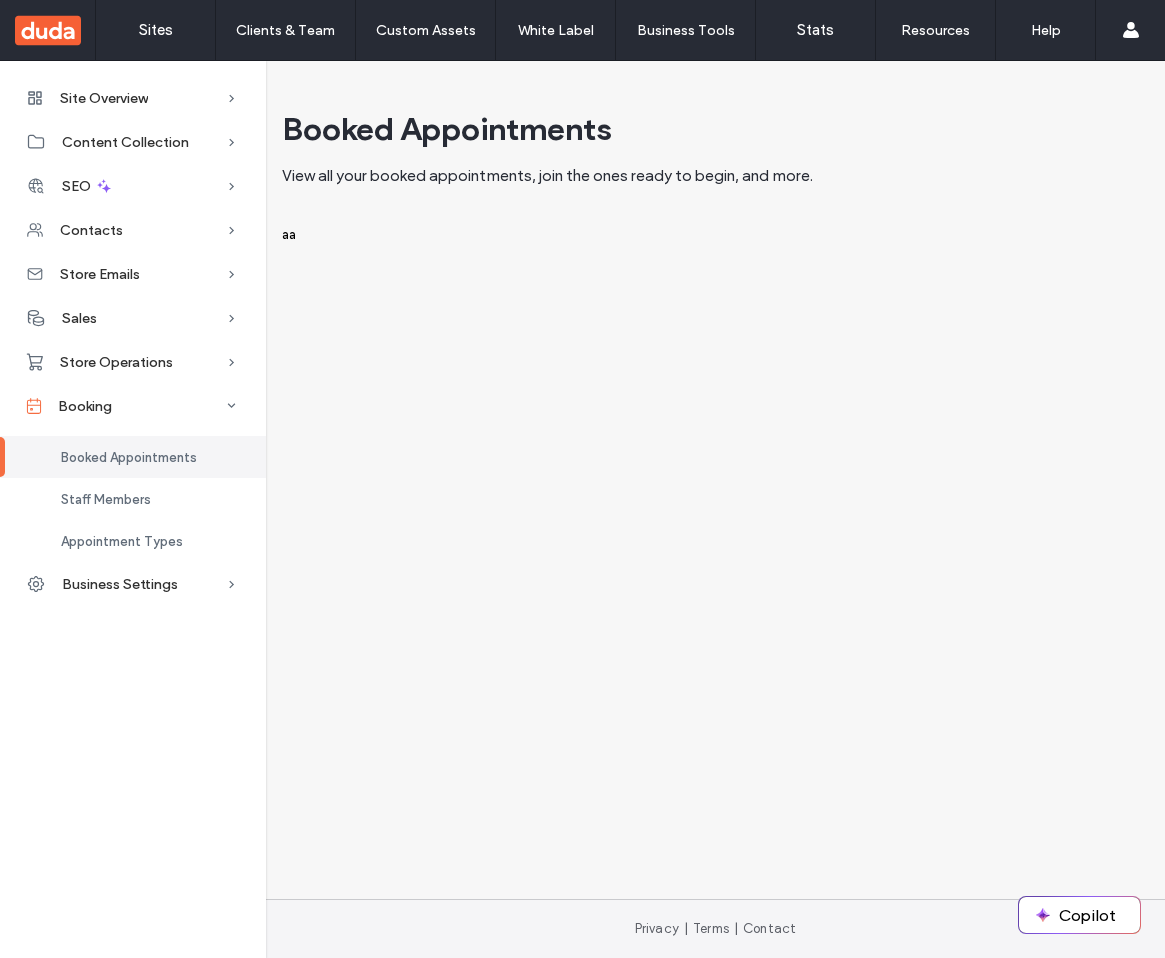 scroll, scrollTop: 0, scrollLeft: 0, axis: both 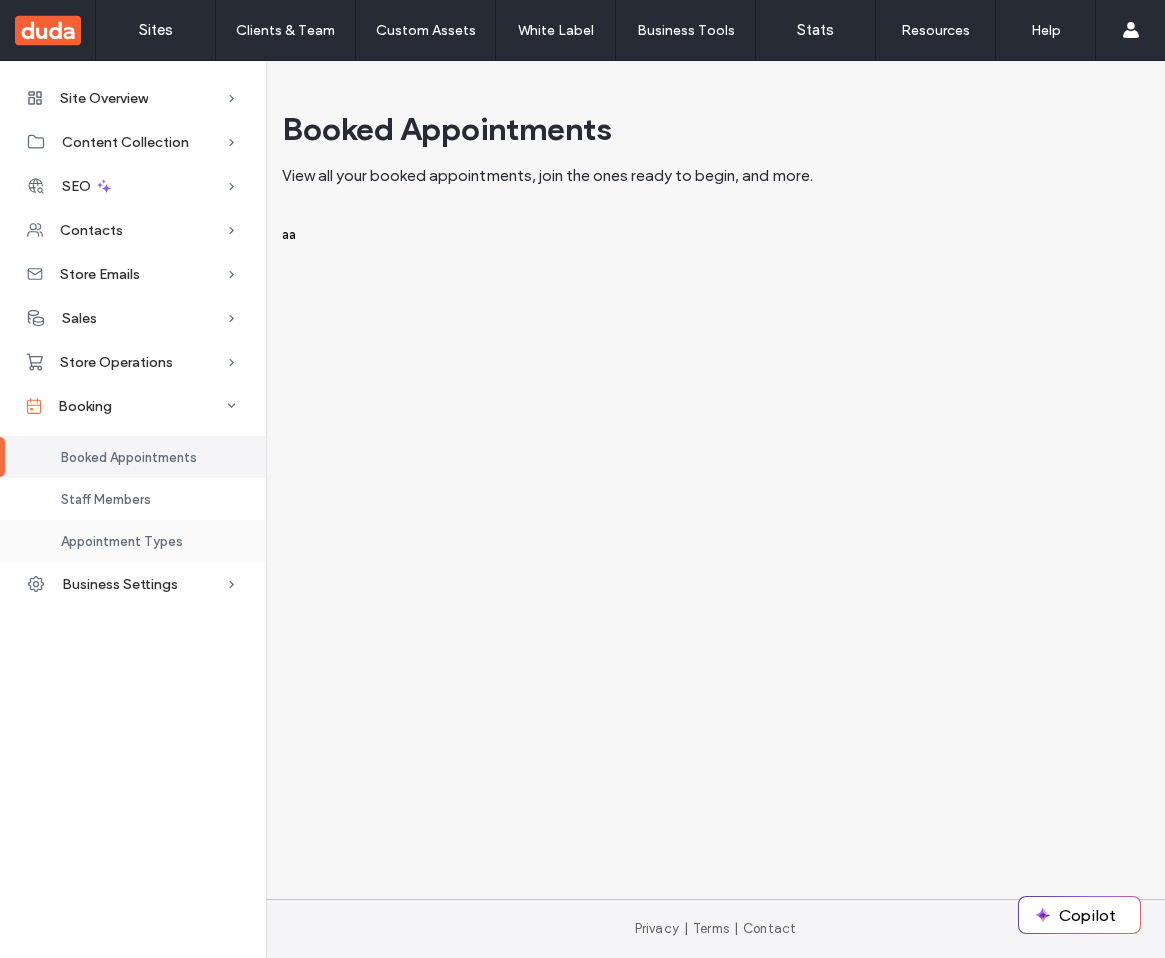 click on "Appointment Types" at bounding box center (122, 541) 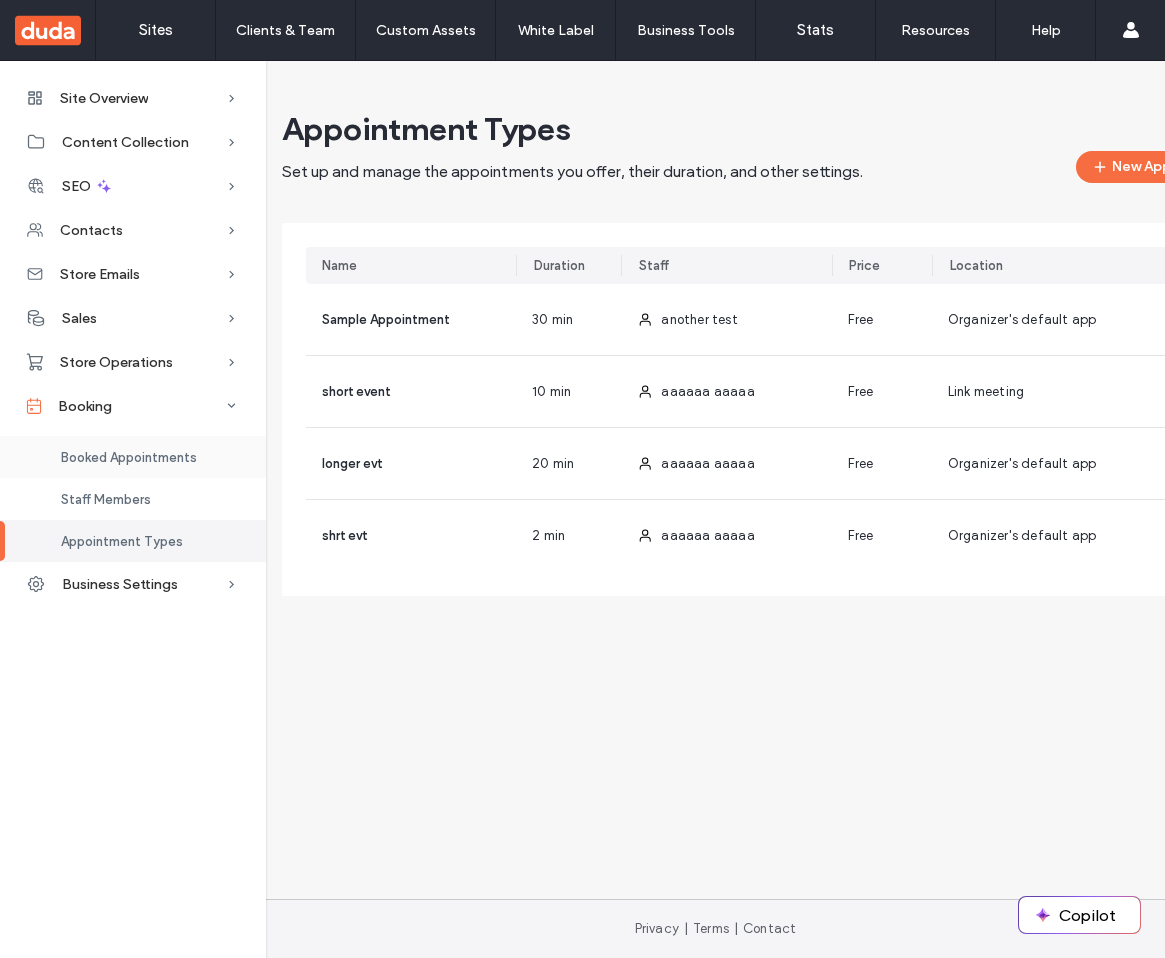 click on "Booked Appointments" at bounding box center [133, 457] 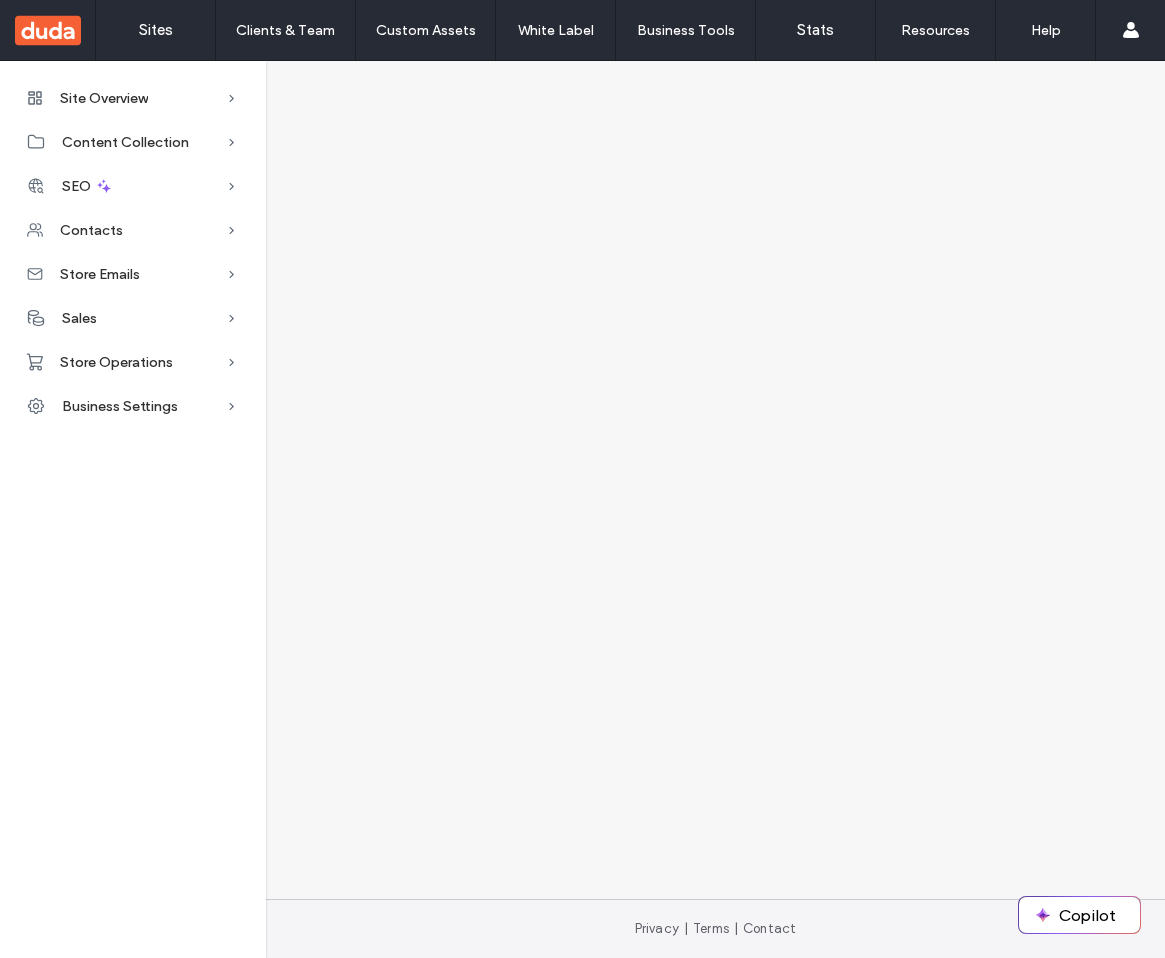 scroll, scrollTop: 0, scrollLeft: 0, axis: both 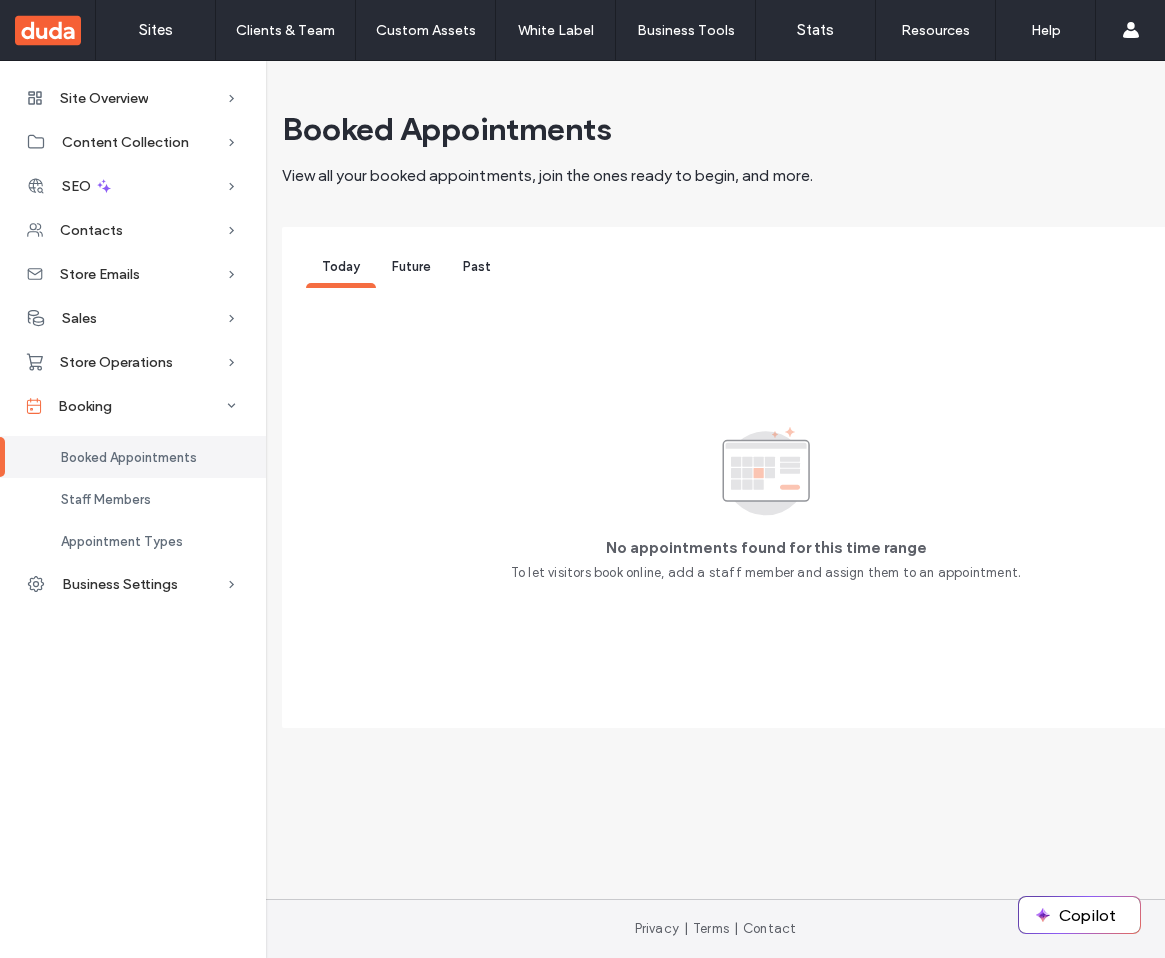 click on "Future" at bounding box center (411, 269) 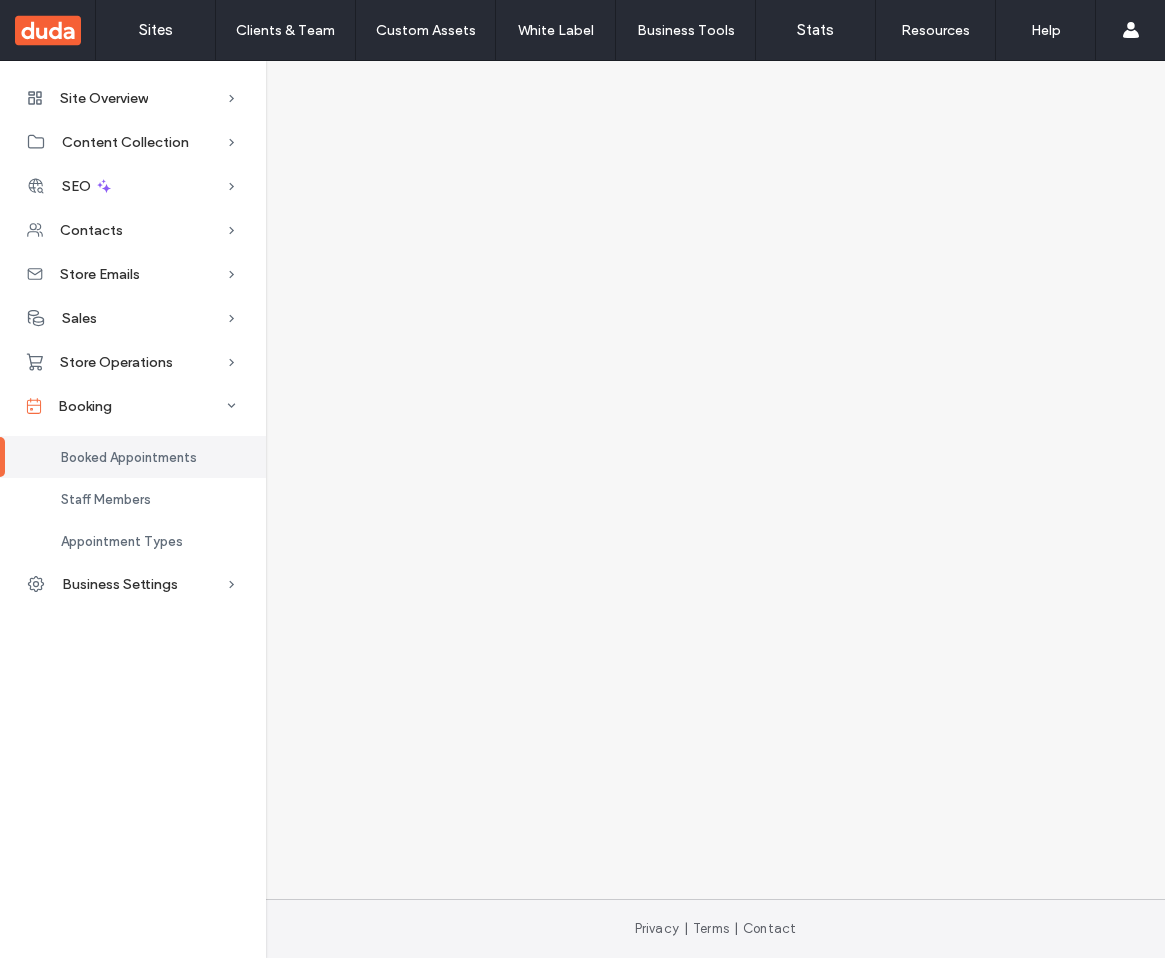 scroll, scrollTop: 0, scrollLeft: 0, axis: both 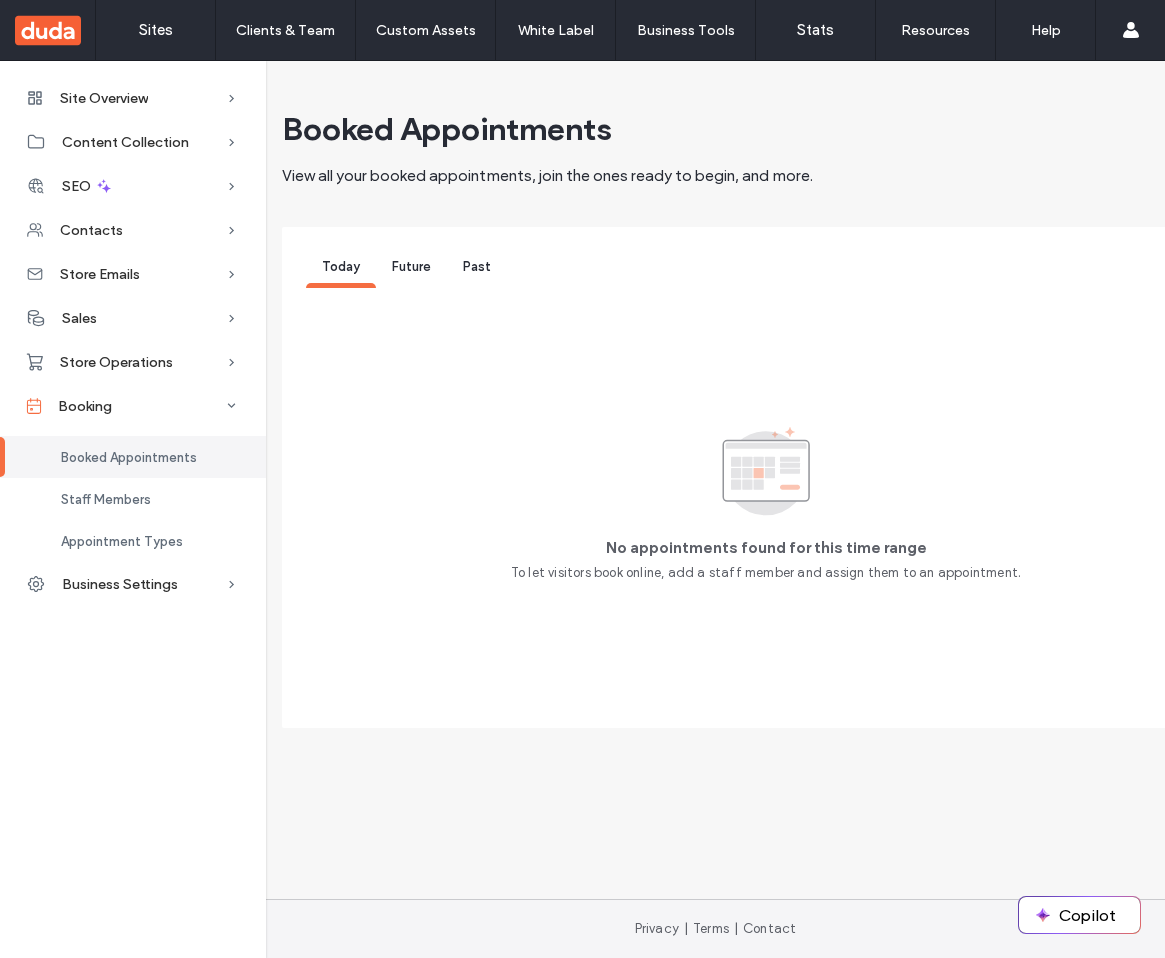 click on "Future" at bounding box center [411, 269] 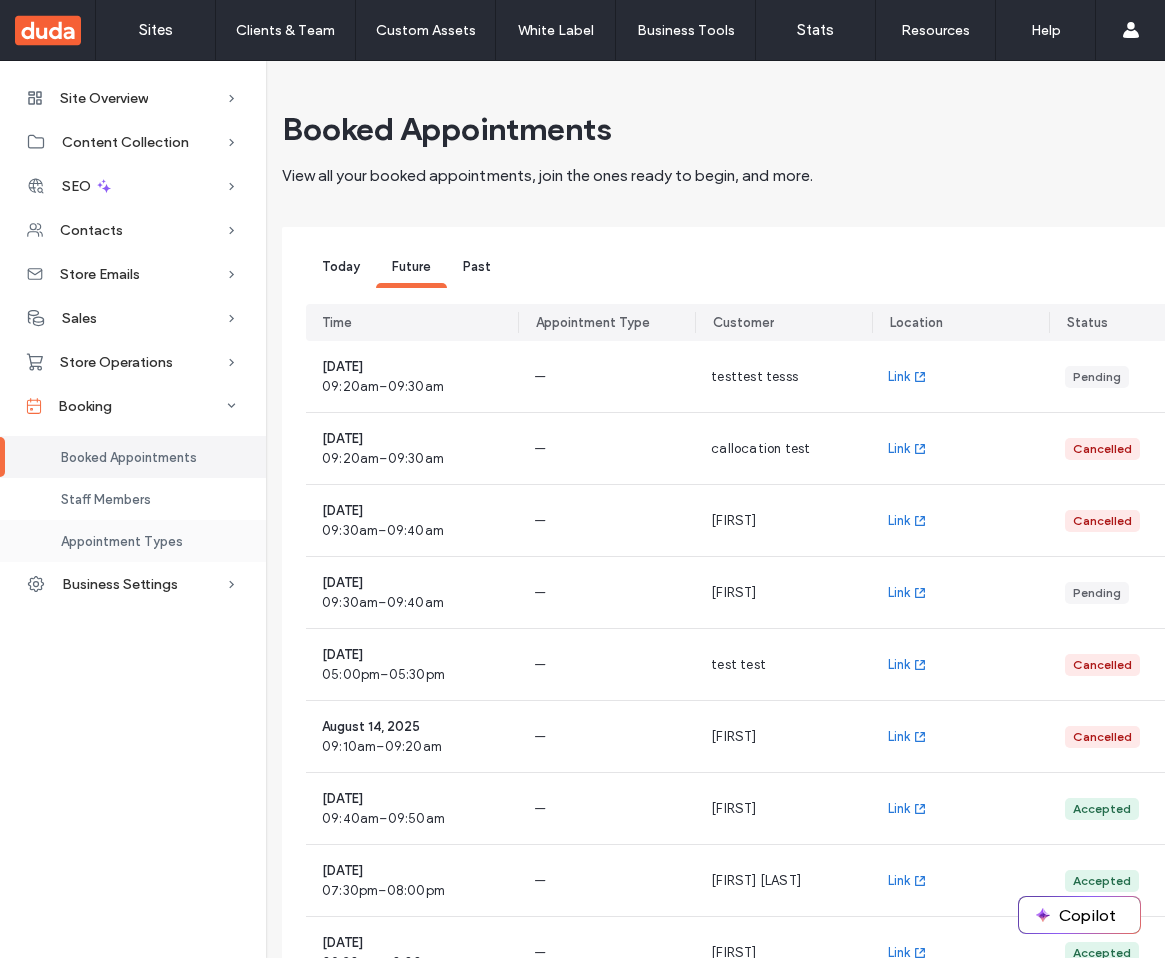 click on "Appointment Types" at bounding box center [133, 541] 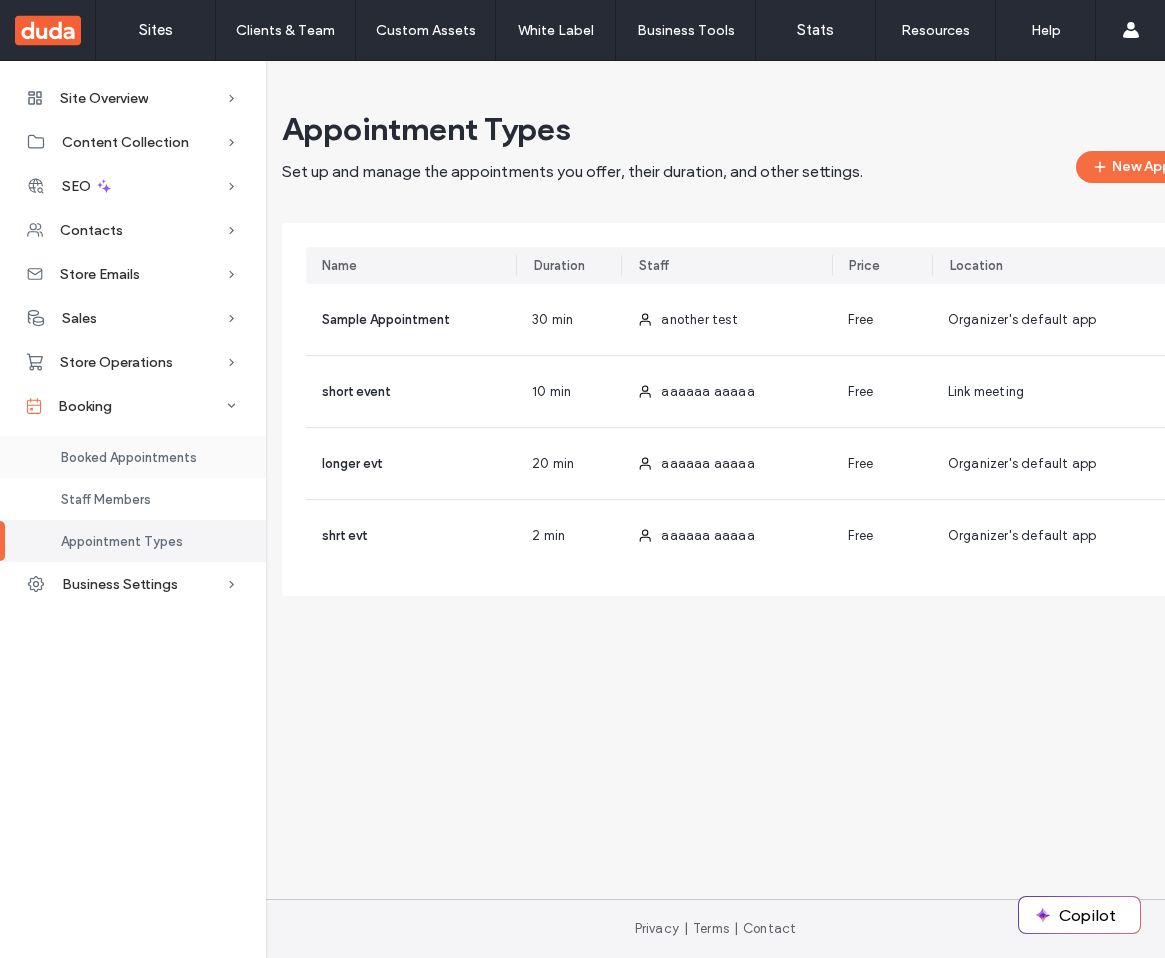 click on "Booked Appointments" at bounding box center [129, 457] 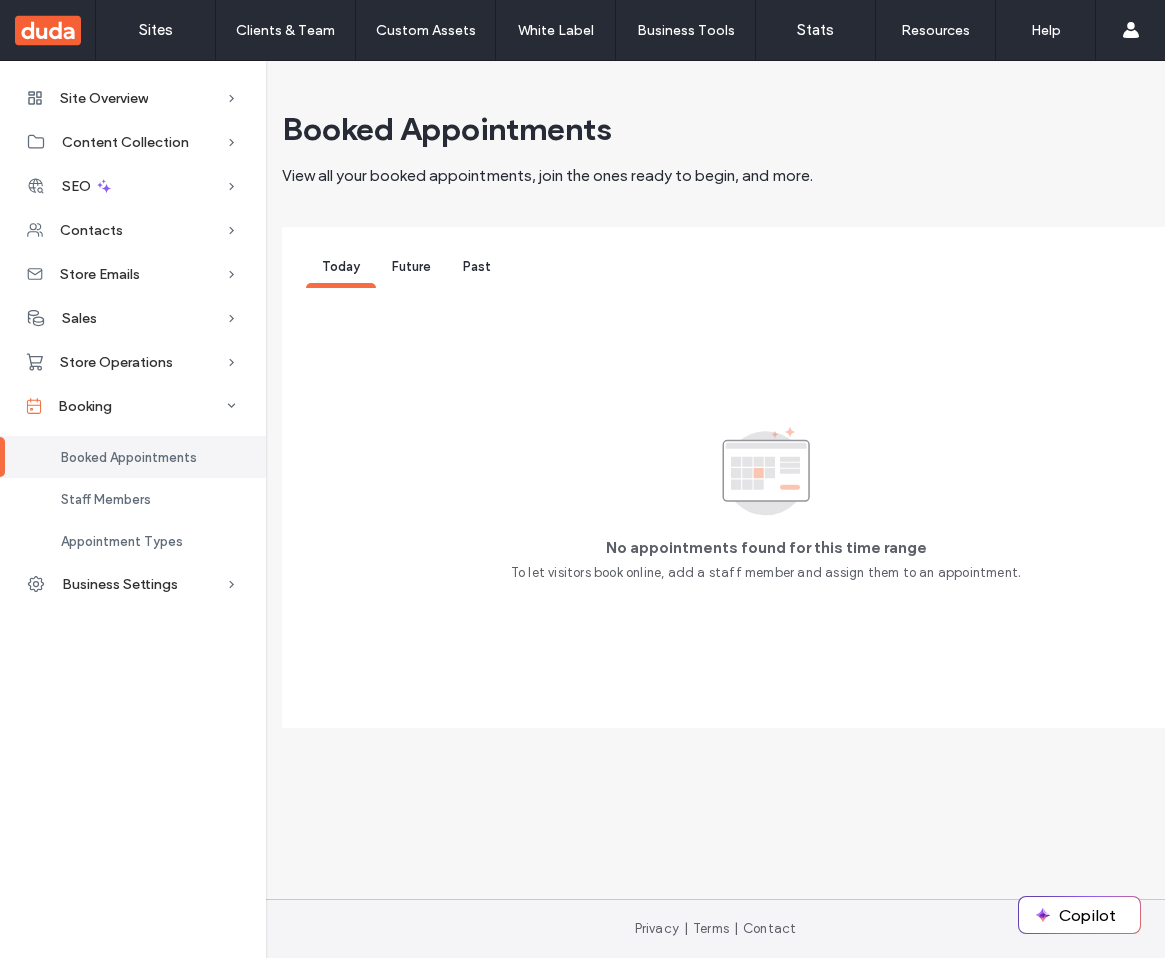 scroll, scrollTop: 0, scrollLeft: 0, axis: both 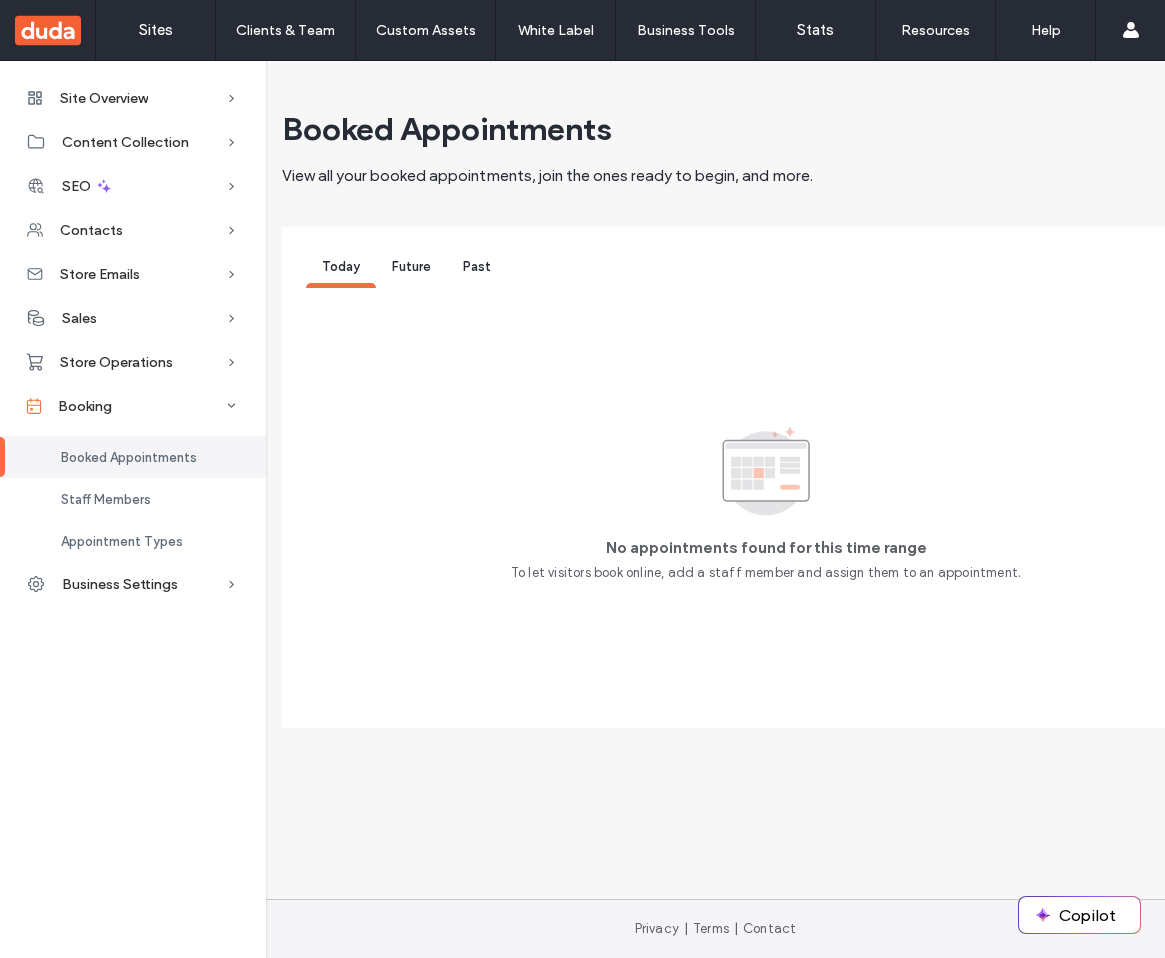 click on "Future" at bounding box center [411, 266] 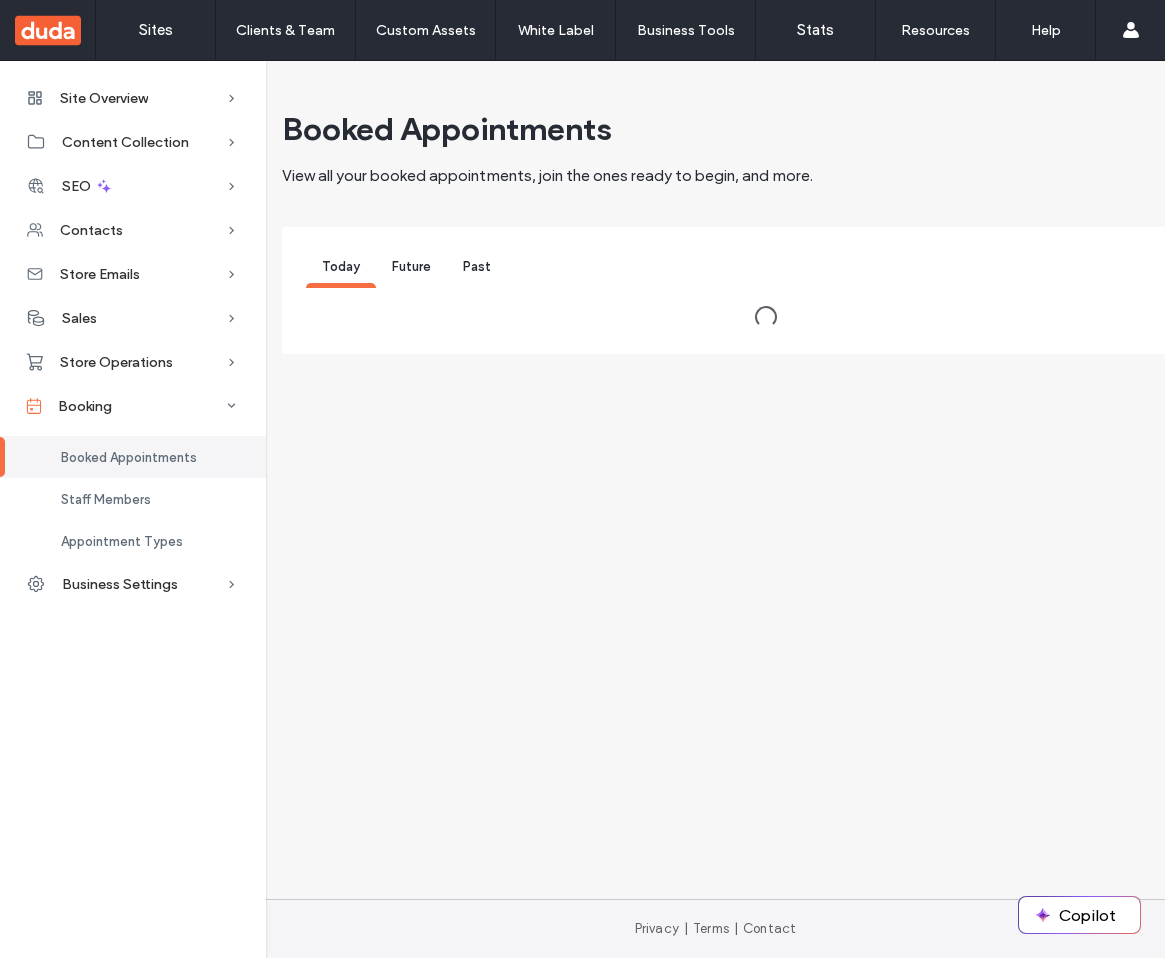 scroll, scrollTop: 0, scrollLeft: 0, axis: both 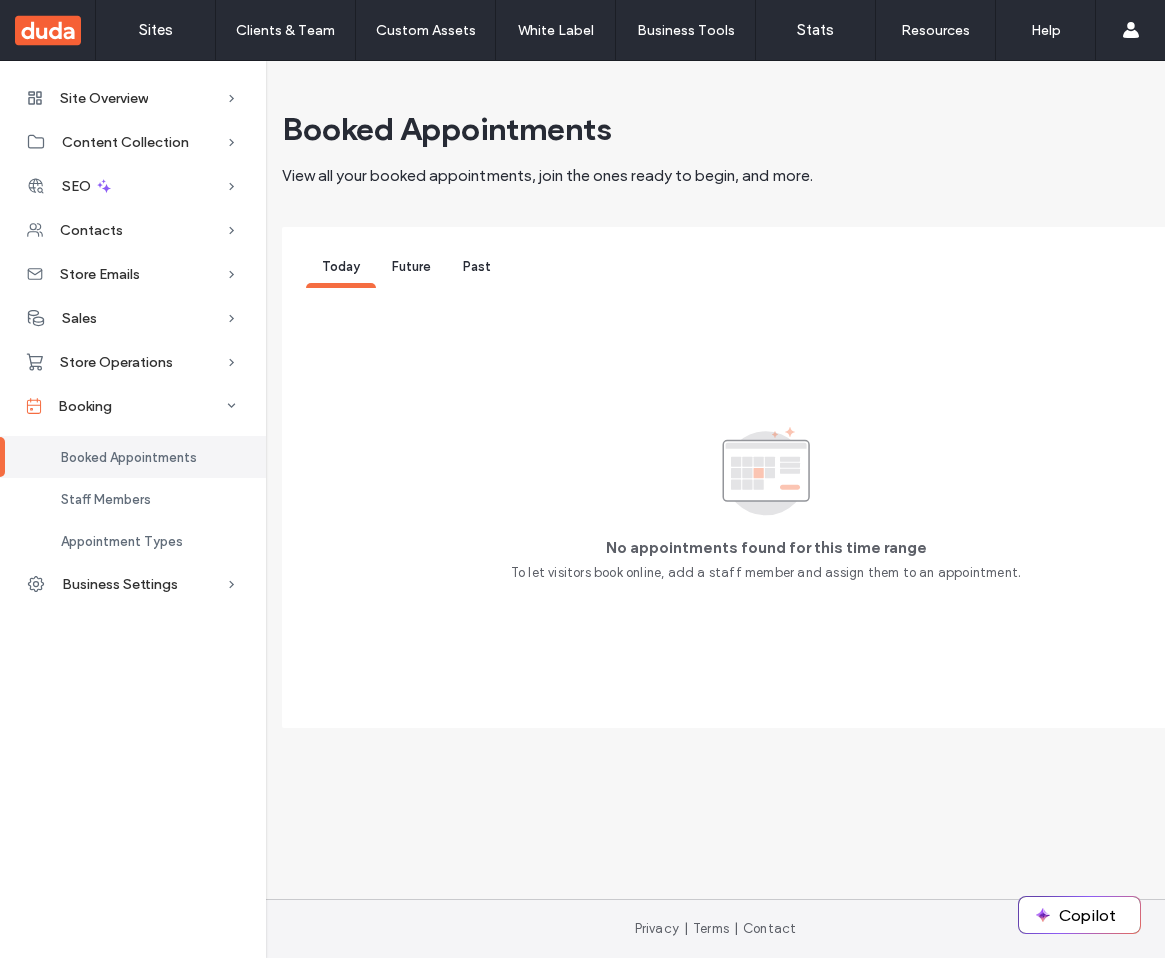 click on "Future" at bounding box center (411, 269) 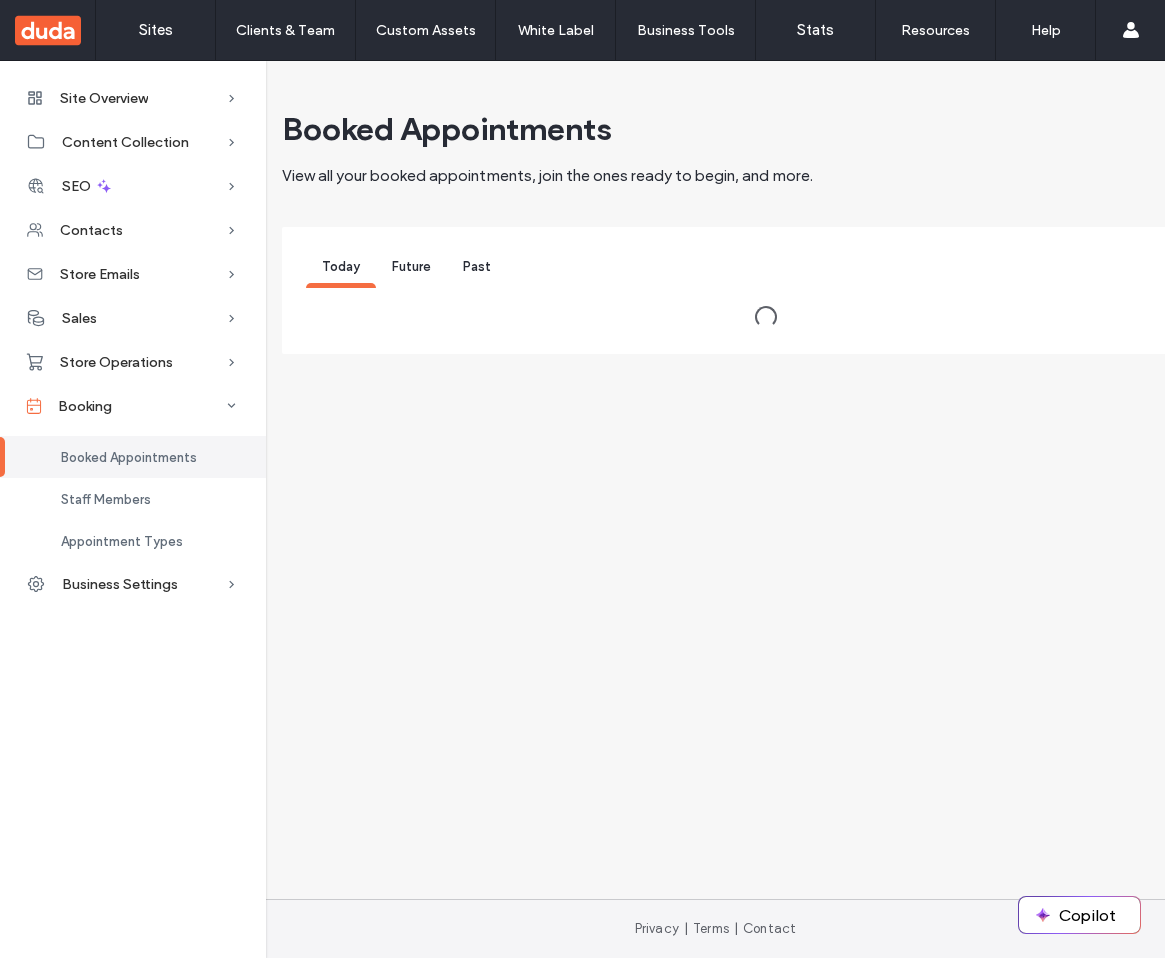 scroll, scrollTop: 0, scrollLeft: 0, axis: both 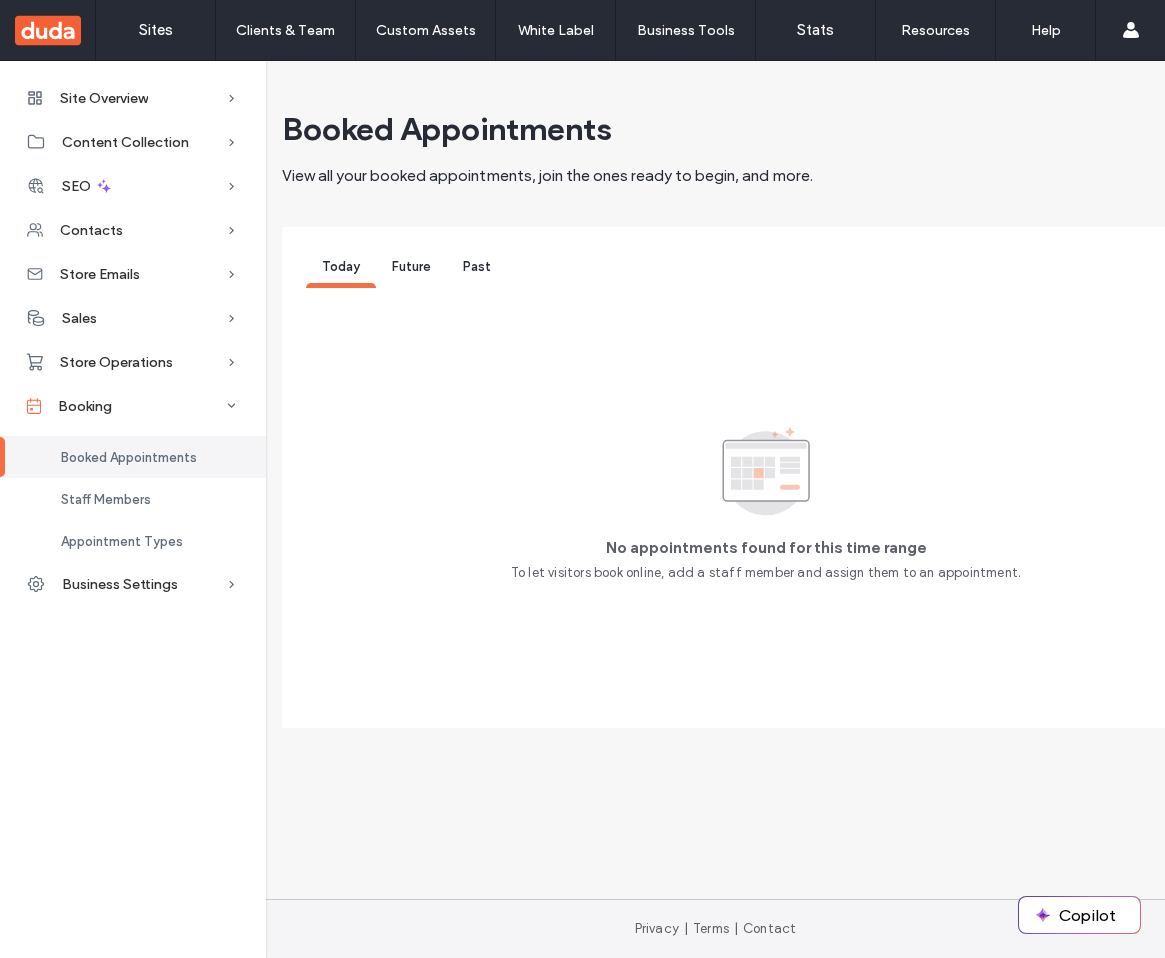 click on "Future" at bounding box center [411, 269] 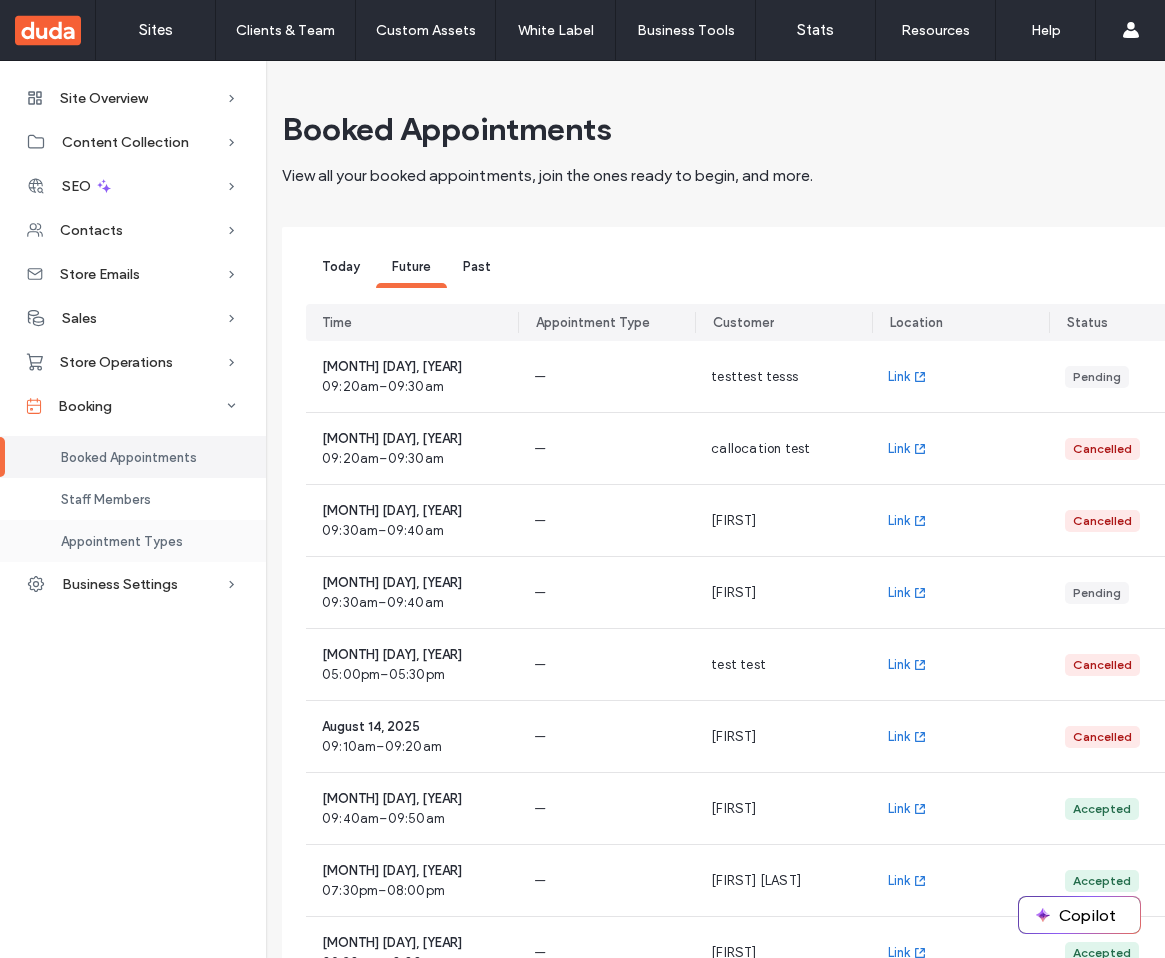 click on "Appointment Types" at bounding box center [122, 541] 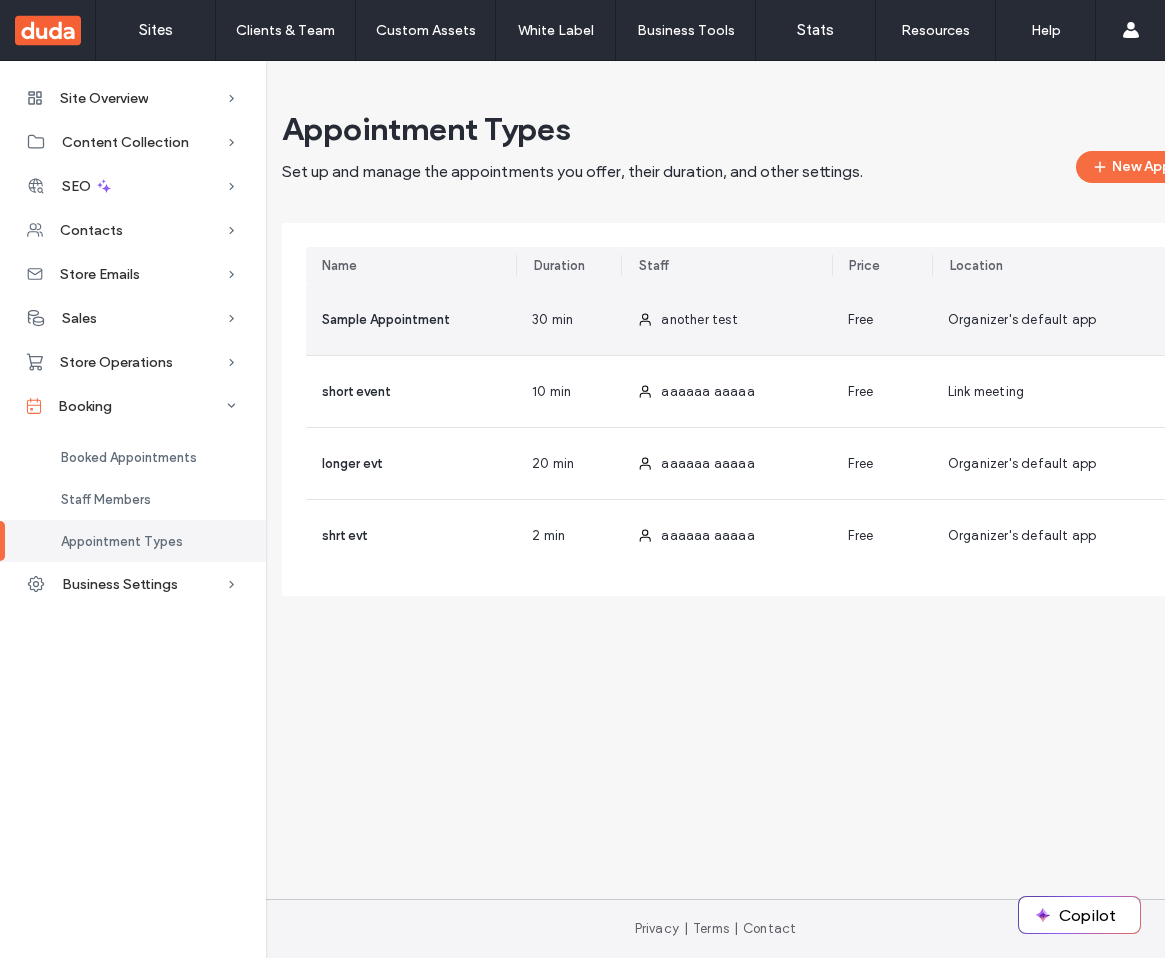 click on "Sample Appointment" at bounding box center [411, 319] 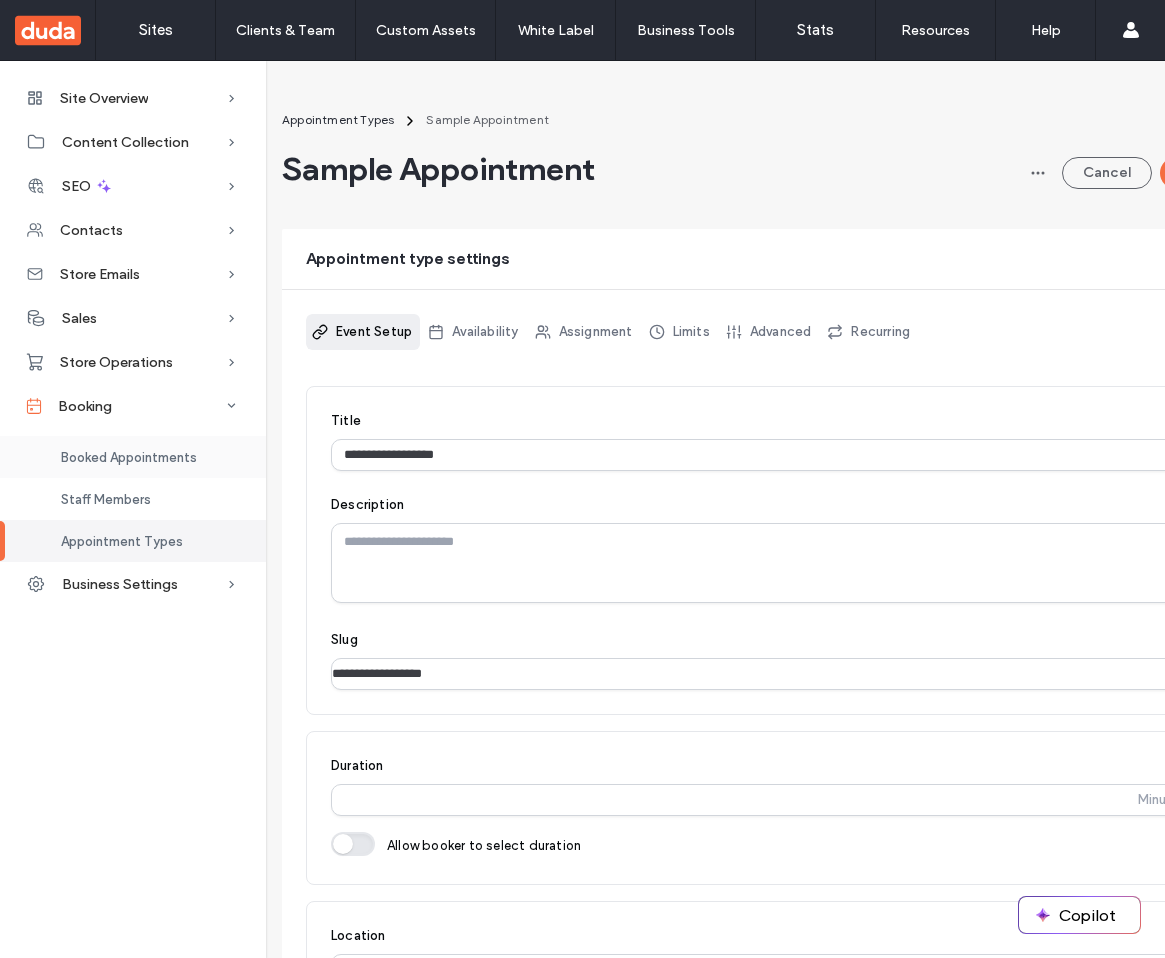 click on "Booked Appointments" at bounding box center [129, 457] 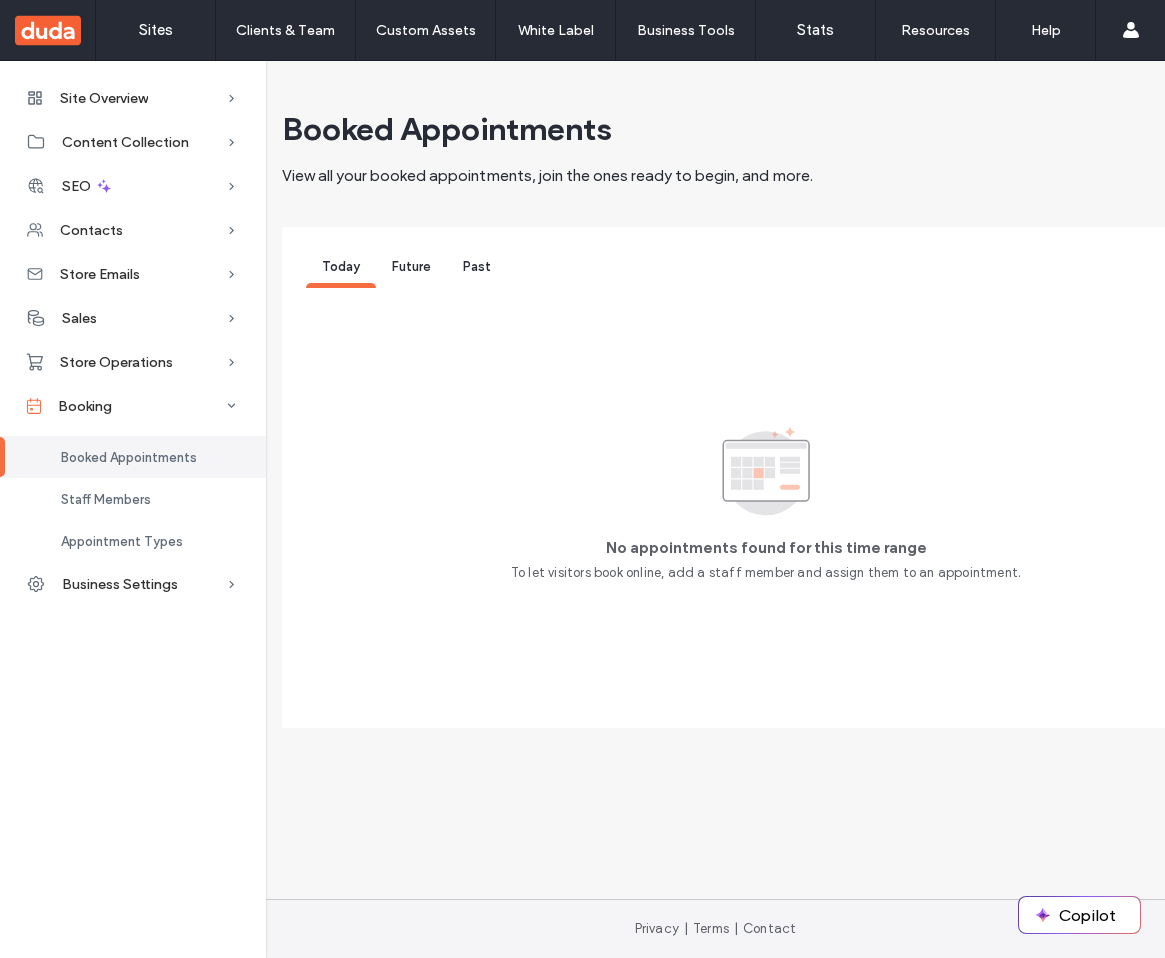 click on "Future" at bounding box center [411, 266] 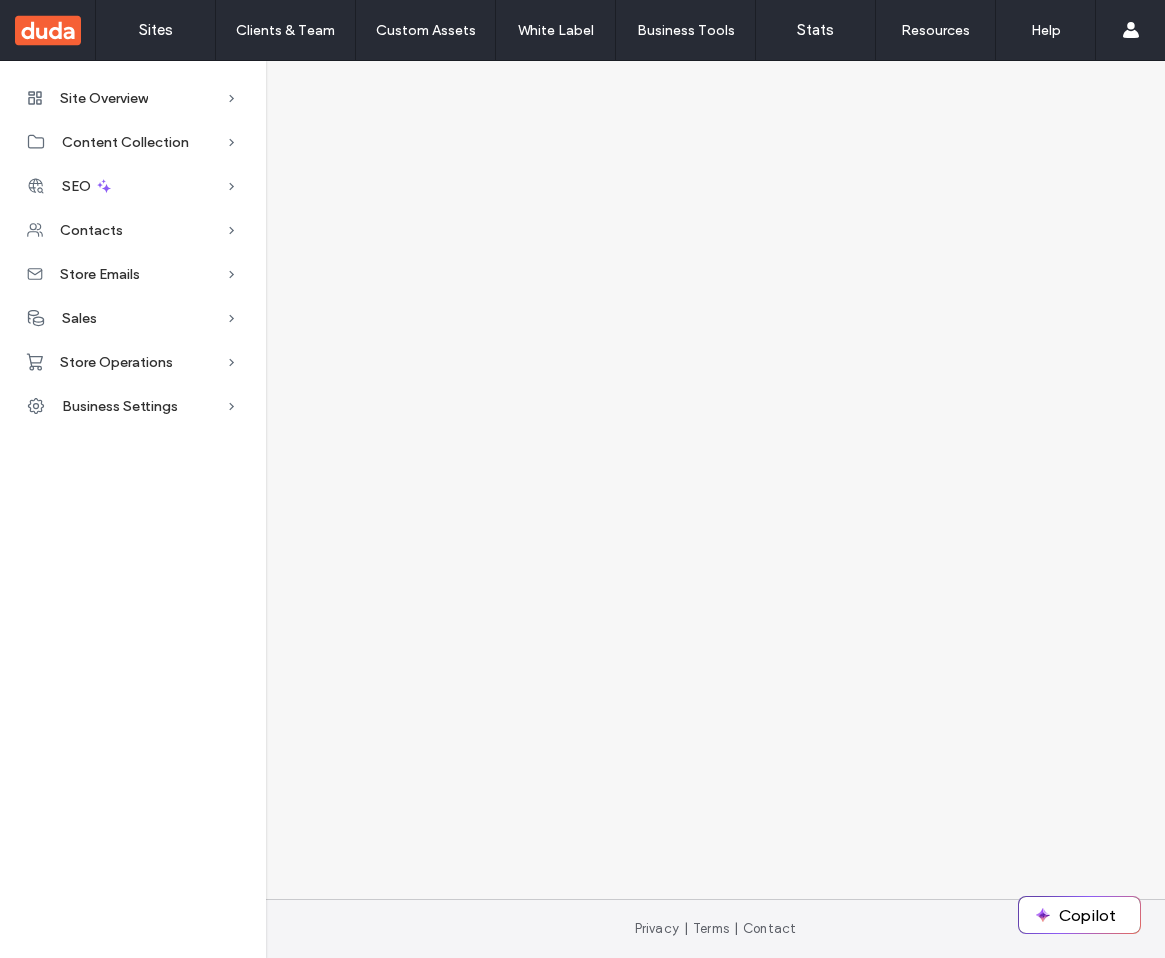 scroll, scrollTop: 0, scrollLeft: 0, axis: both 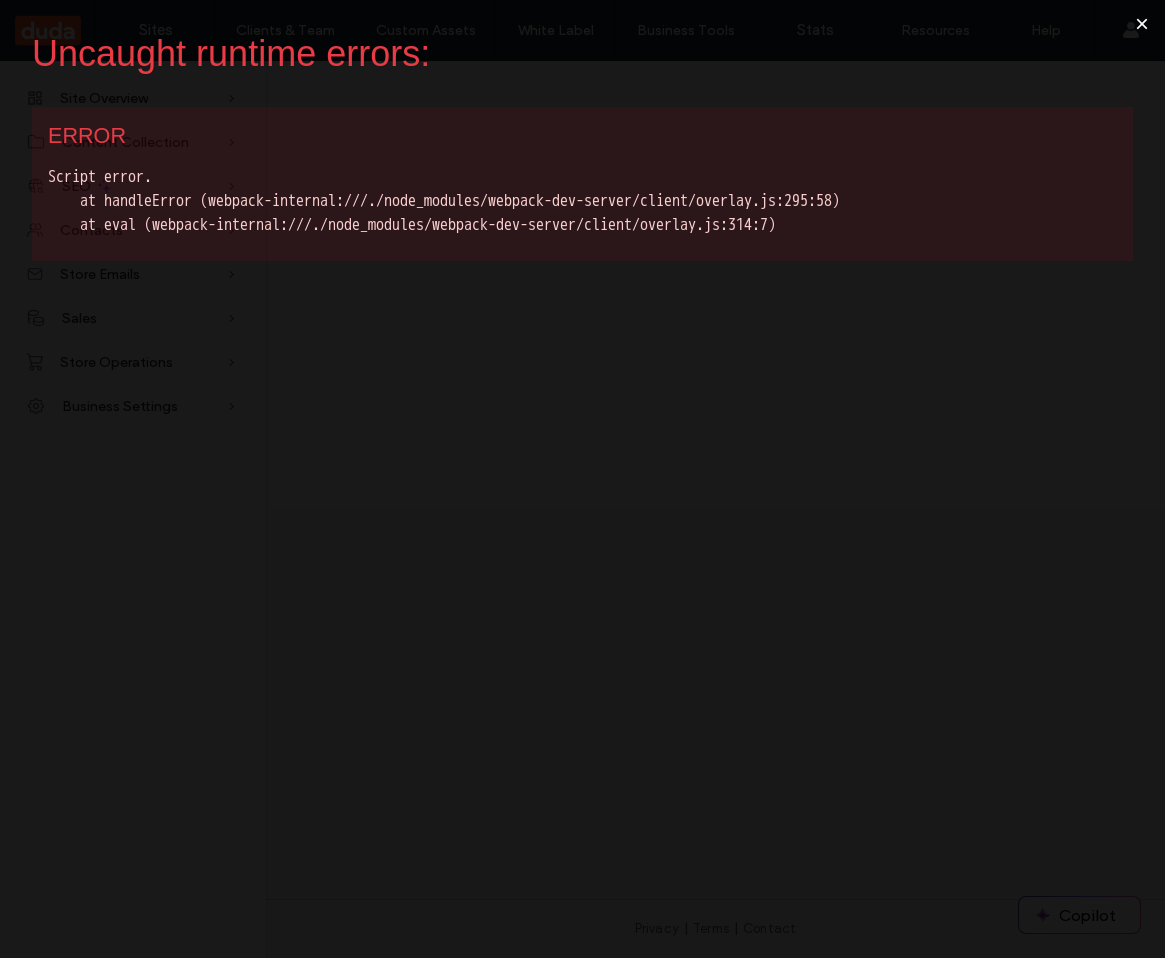 click on "×" at bounding box center (1142, 24) 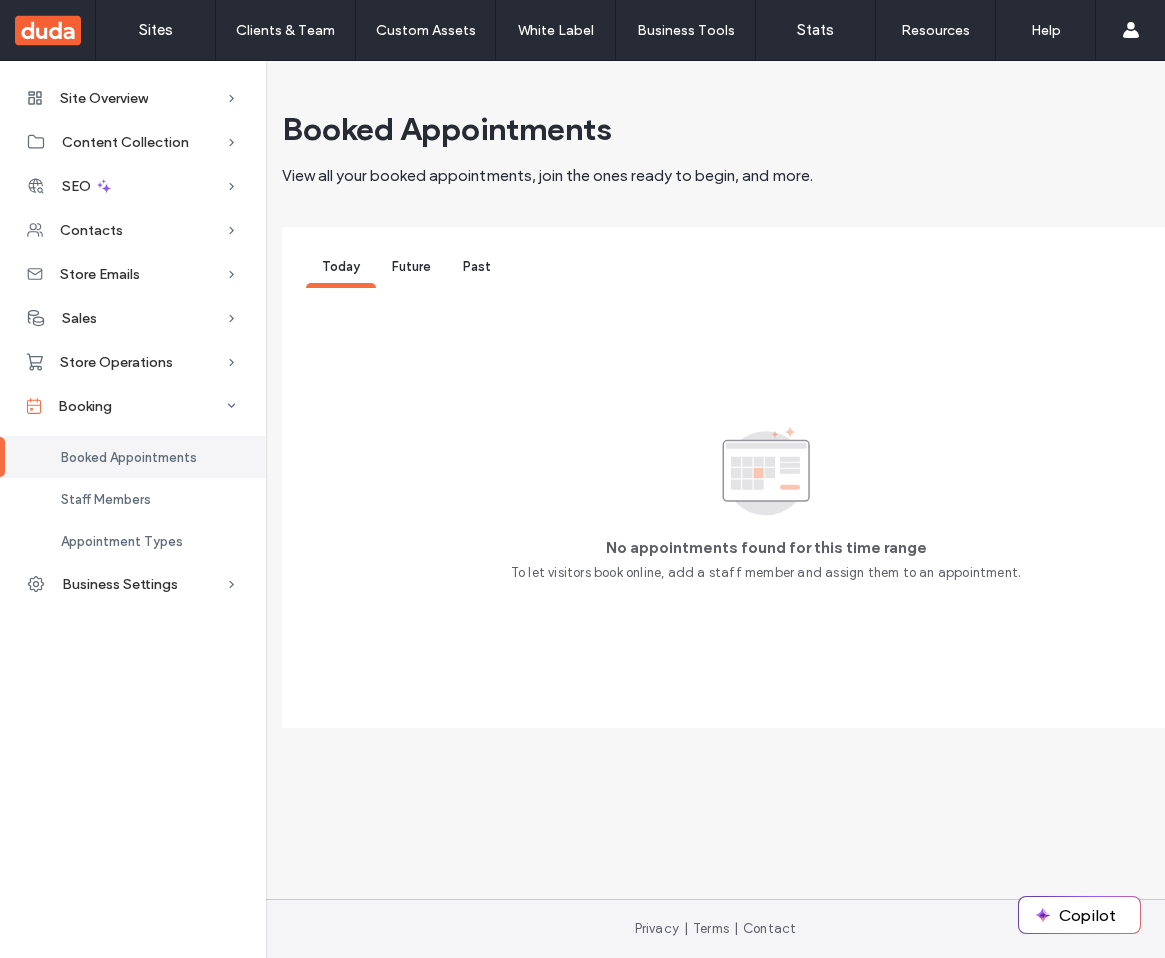 scroll, scrollTop: 0, scrollLeft: 0, axis: both 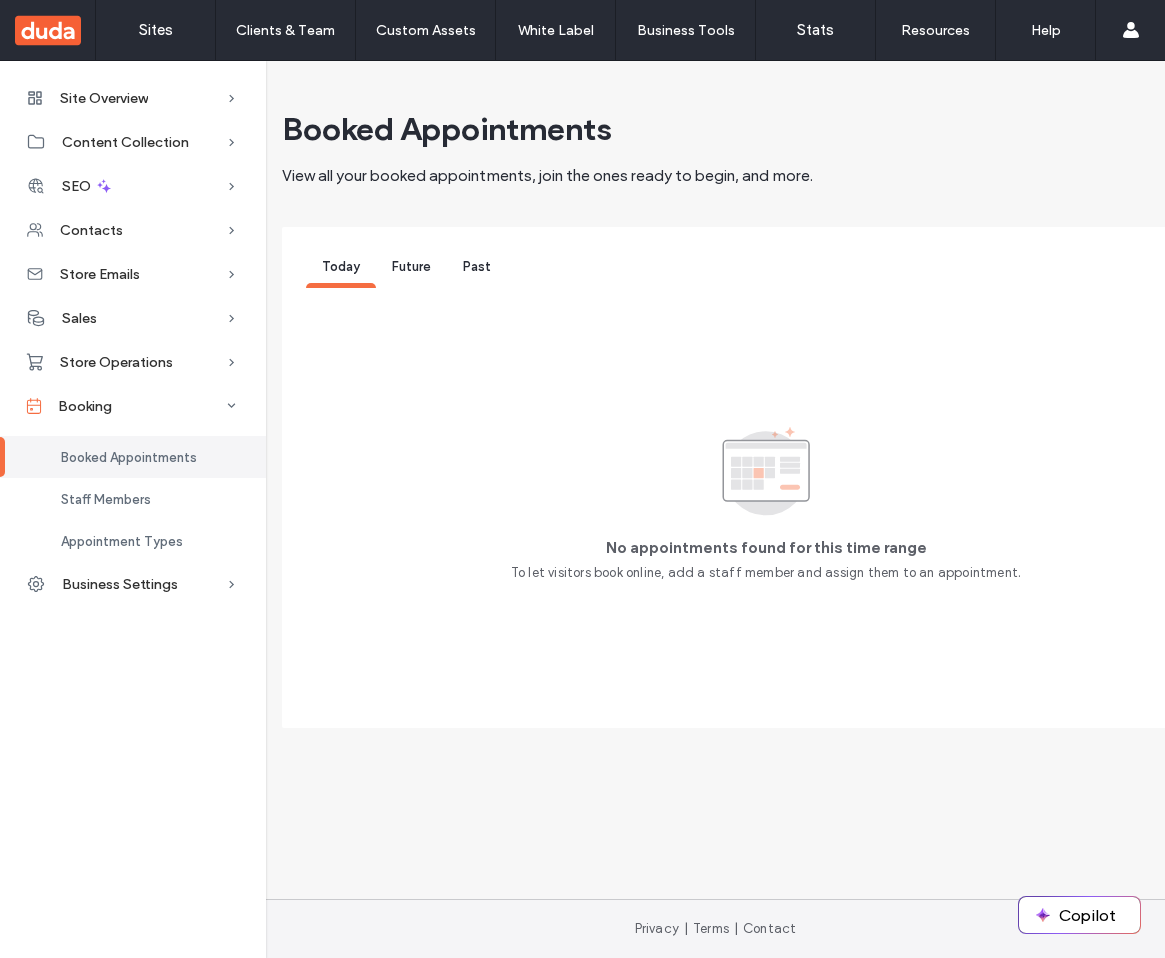 click on "Future" at bounding box center [411, 266] 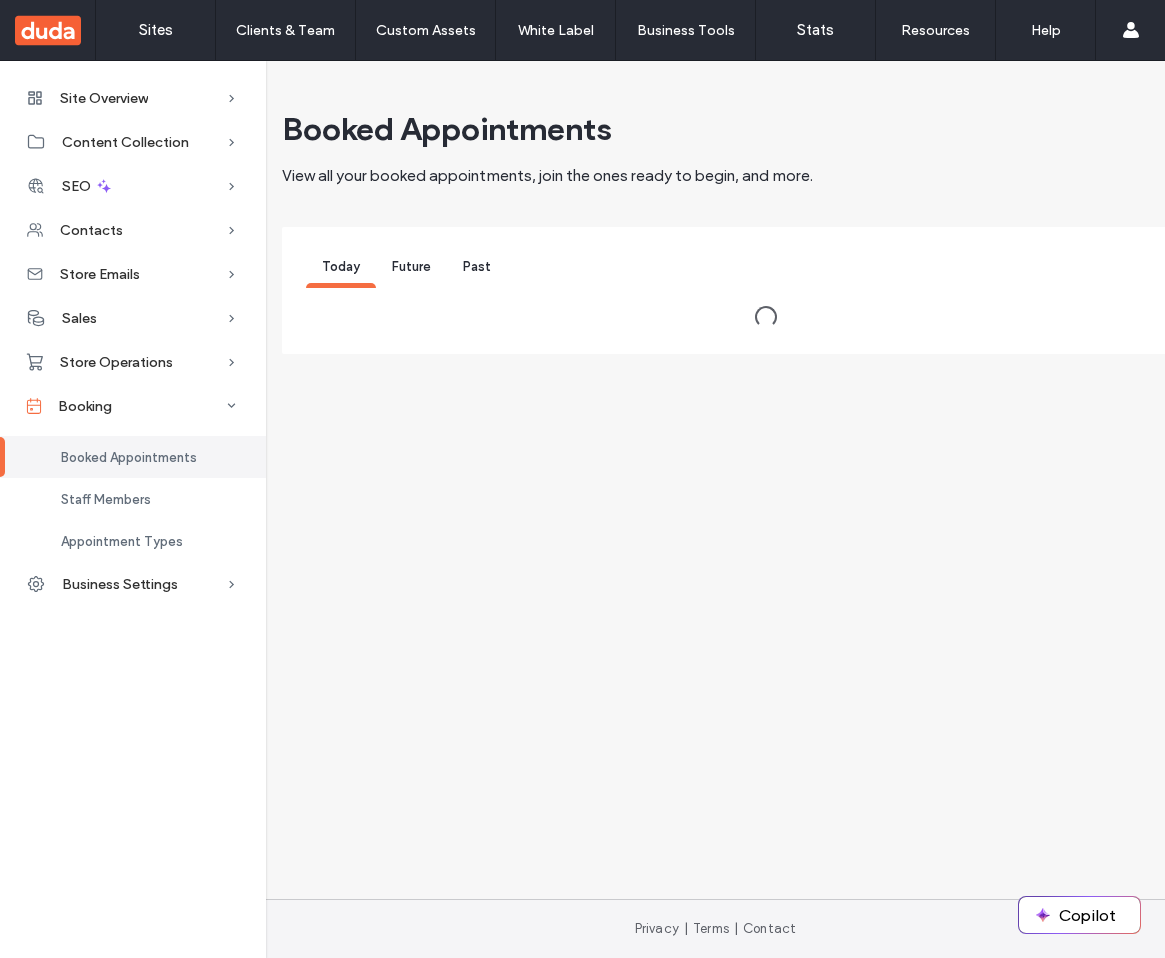 scroll, scrollTop: 0, scrollLeft: 0, axis: both 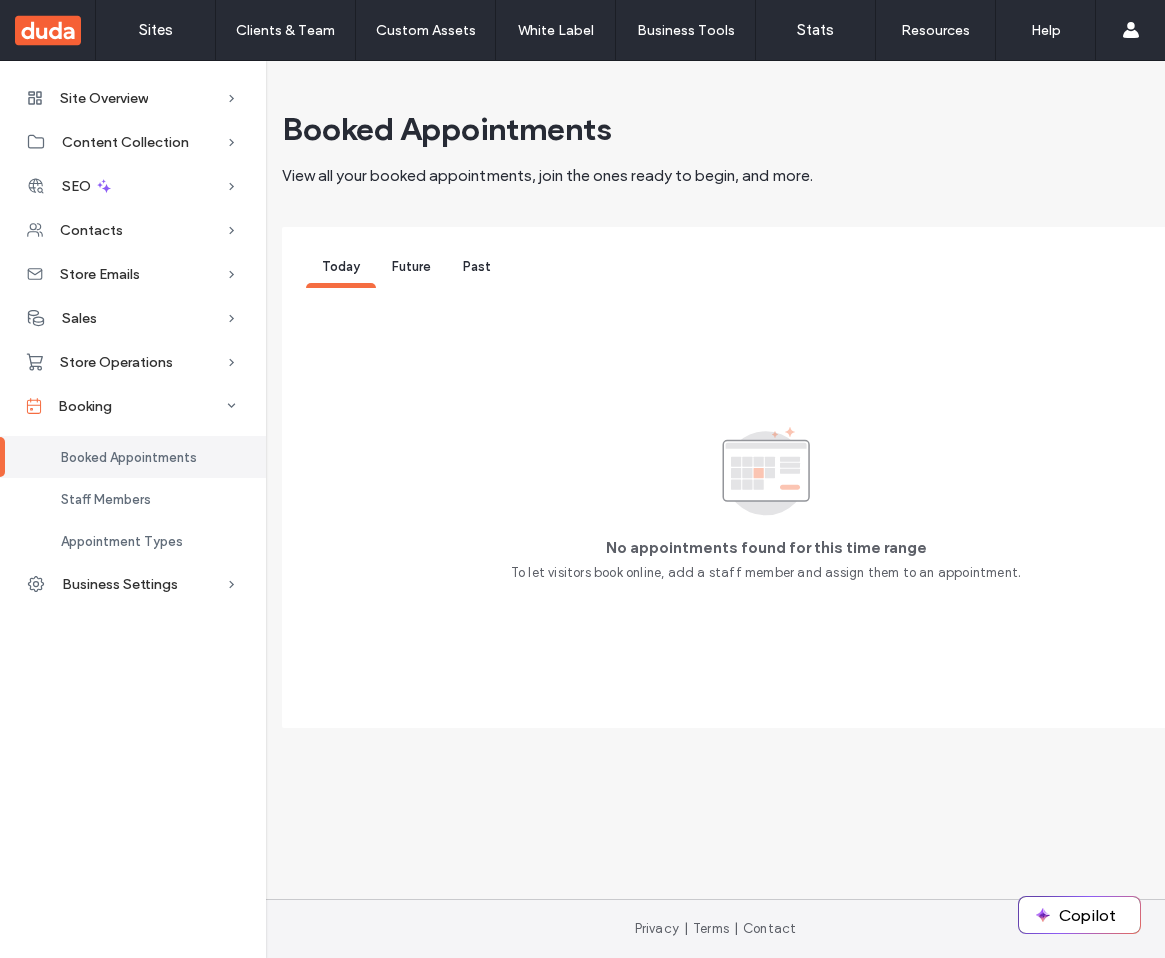 click on "Future" at bounding box center (411, 269) 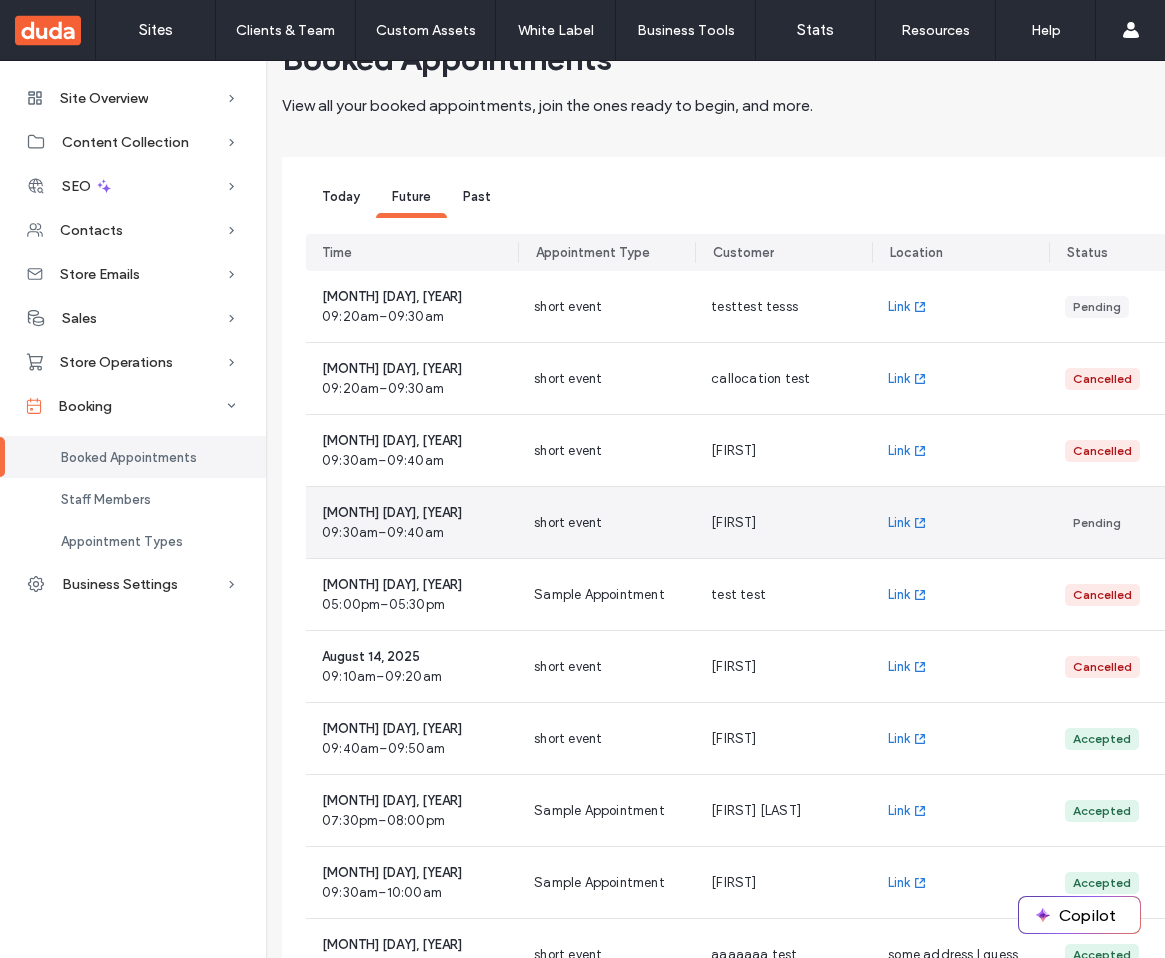 scroll, scrollTop: 67, scrollLeft: 0, axis: vertical 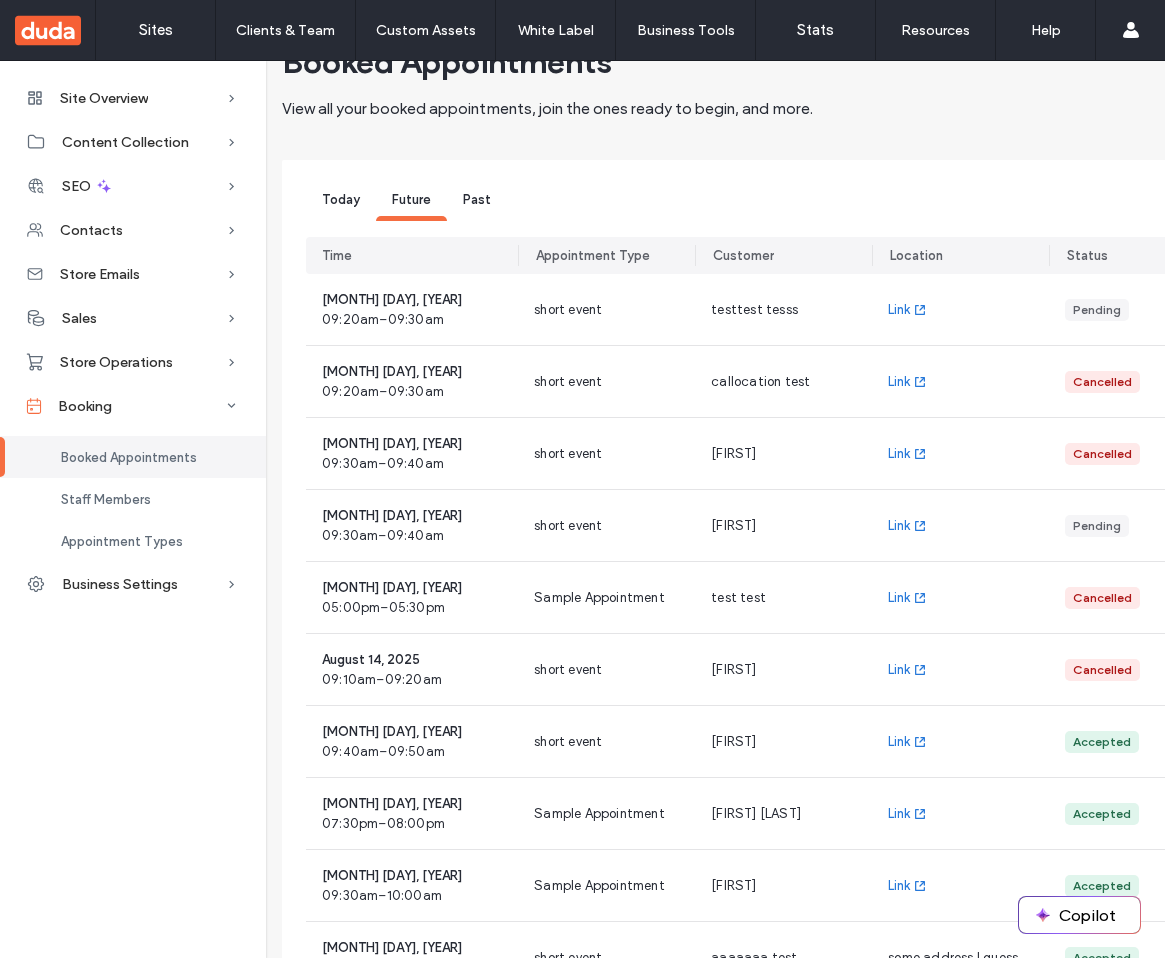 click on "Past" at bounding box center (477, 202) 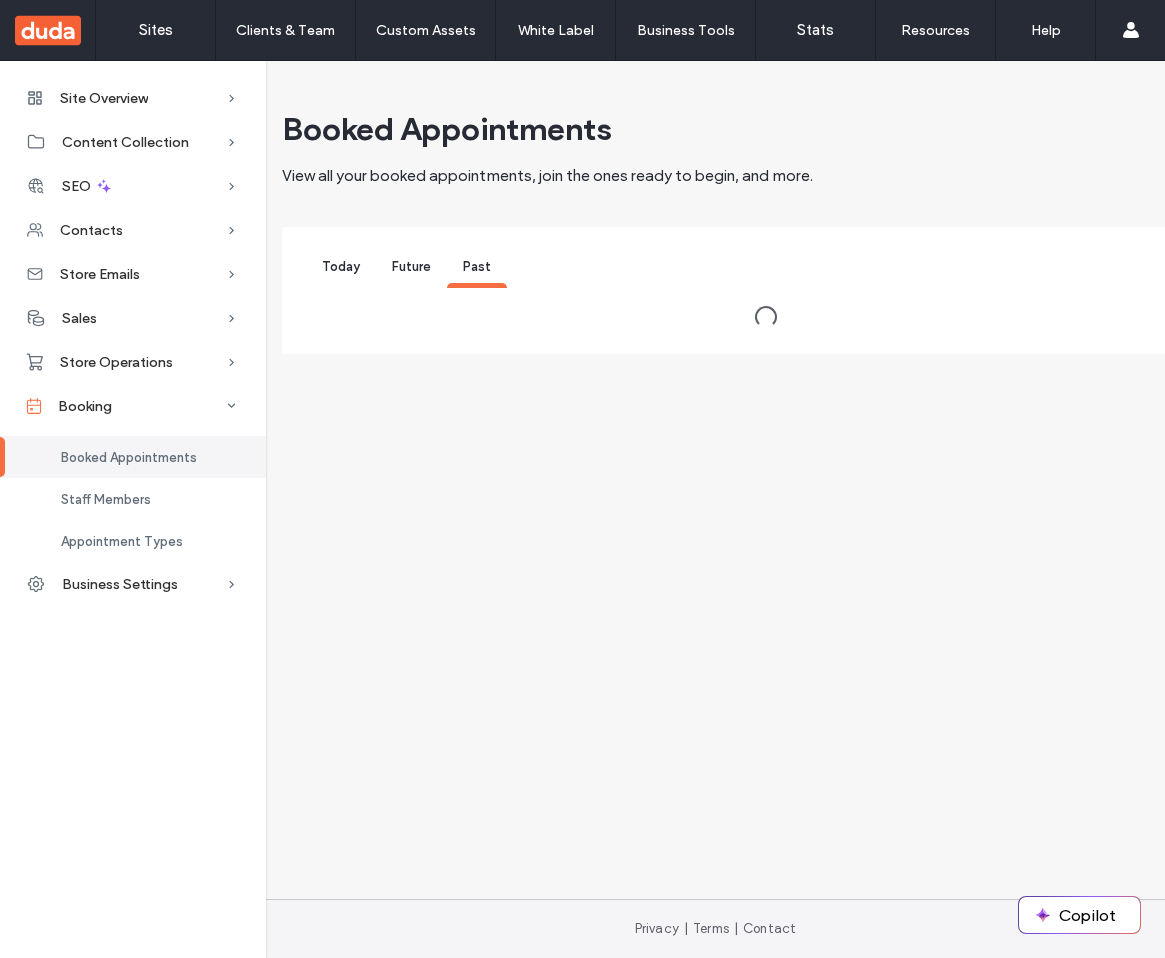 scroll, scrollTop: 0, scrollLeft: 0, axis: both 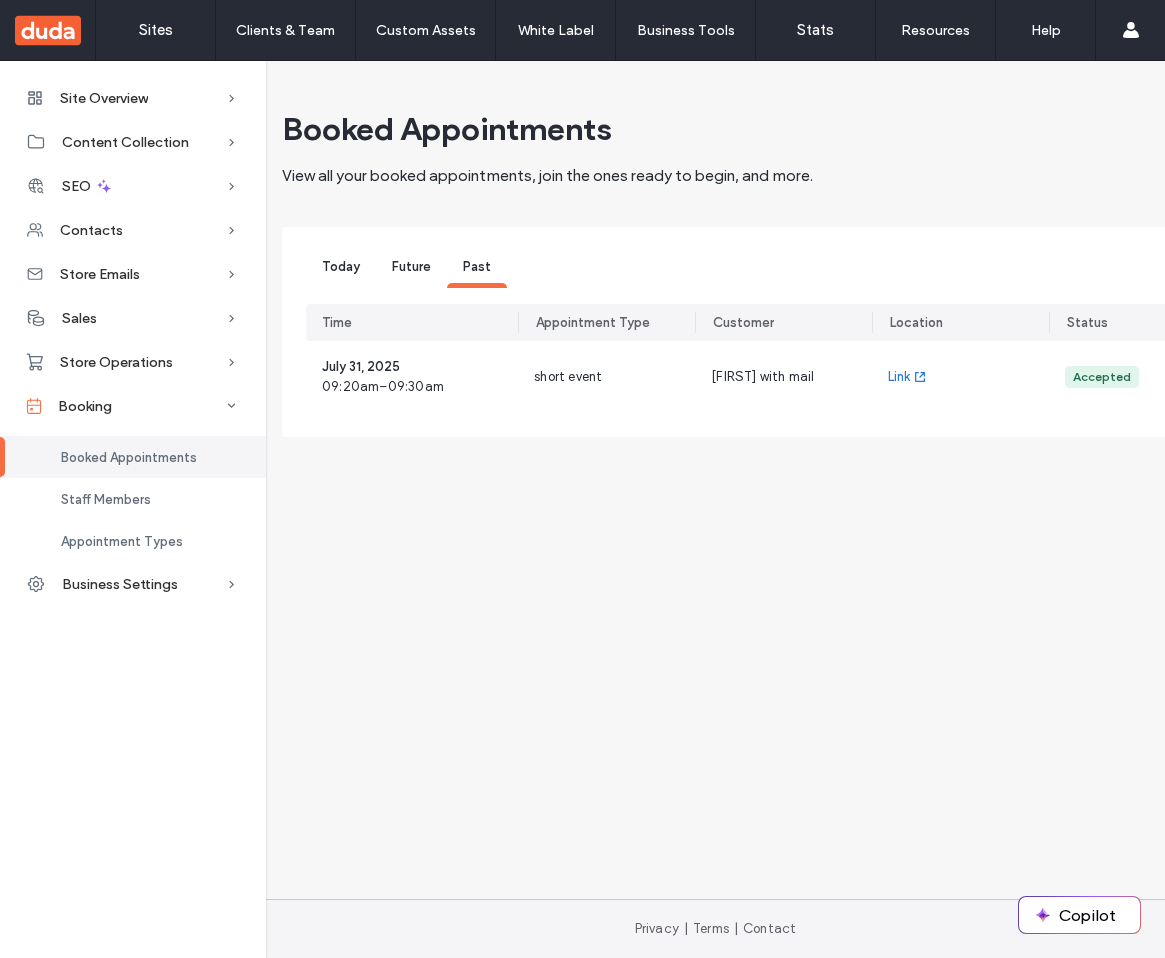 click on "Future" at bounding box center [411, 269] 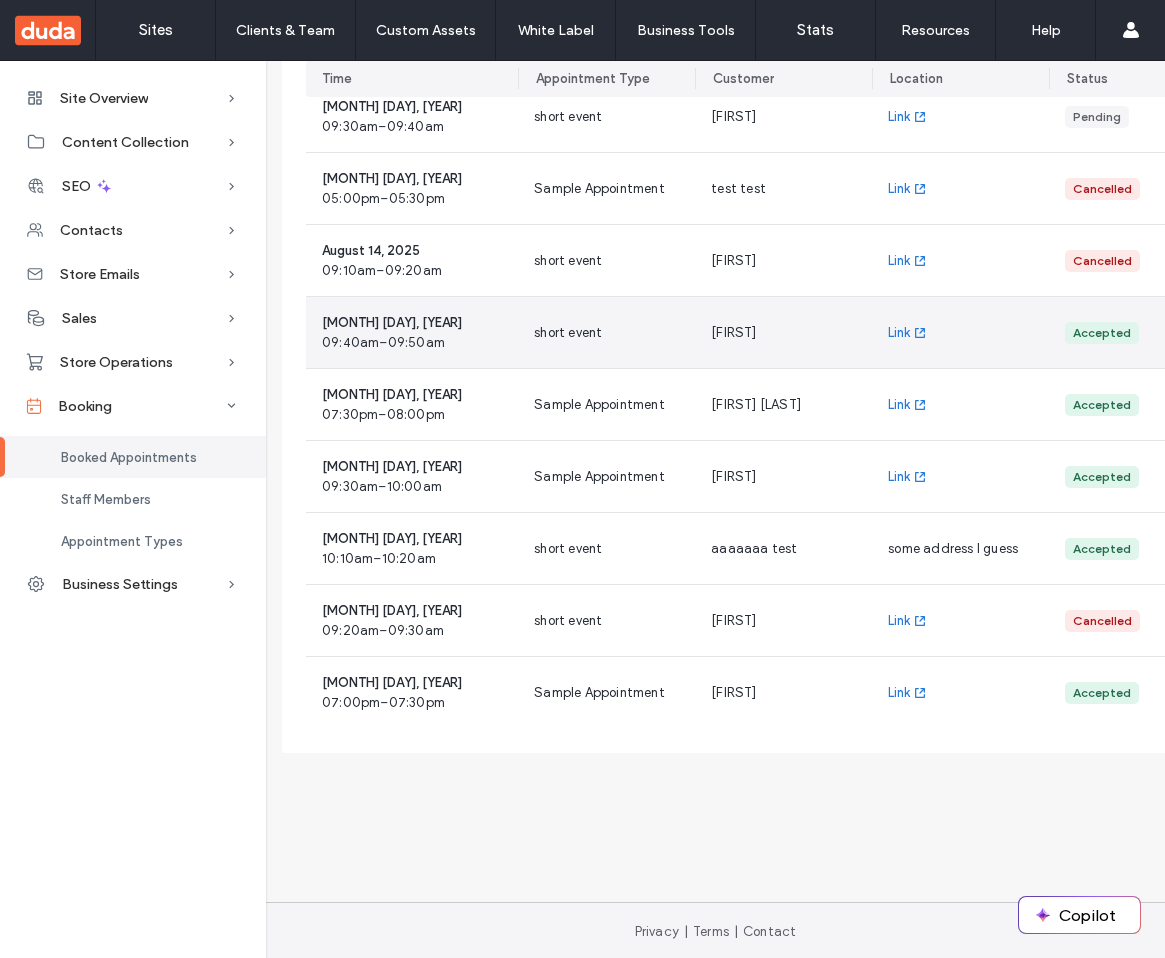 scroll, scrollTop: 497, scrollLeft: 0, axis: vertical 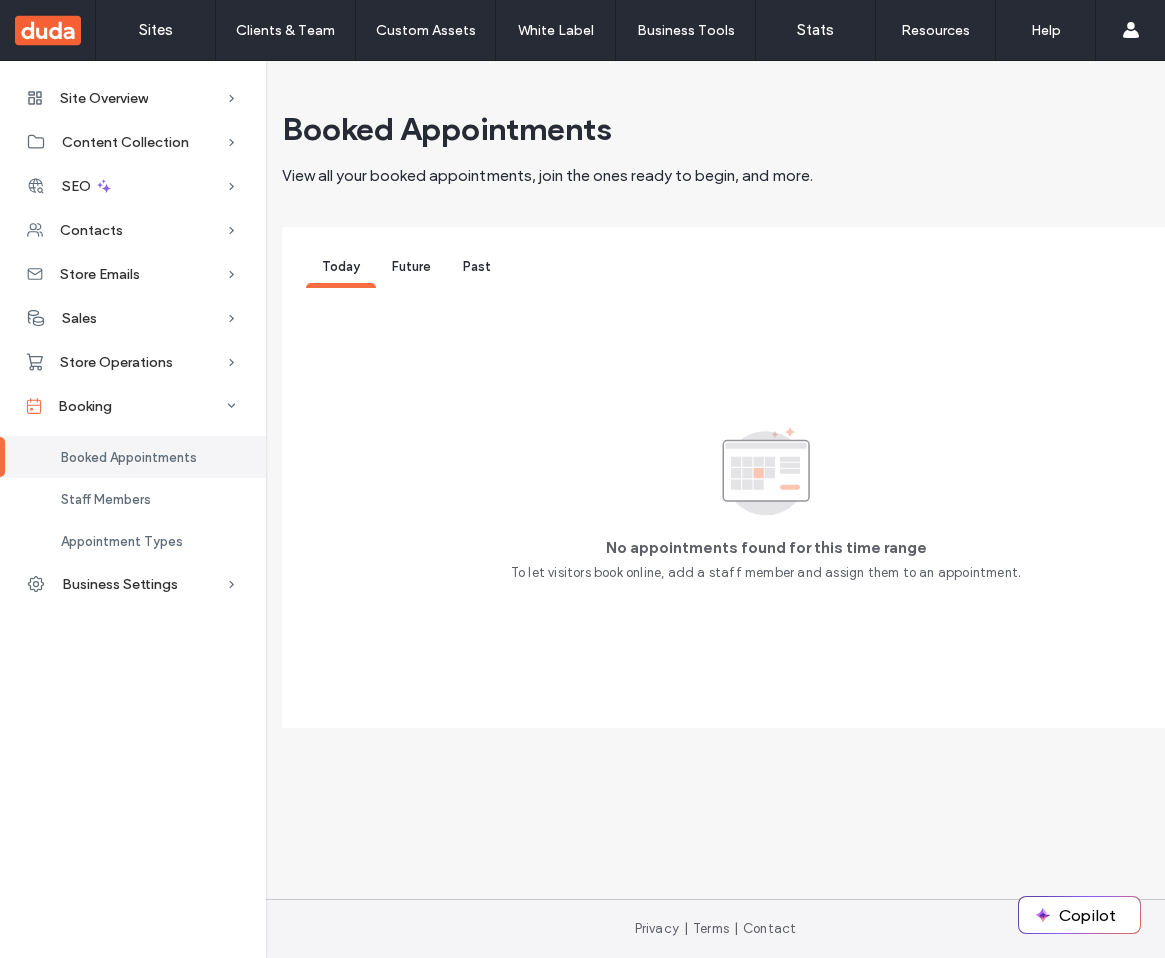 click on "Future" at bounding box center (411, 269) 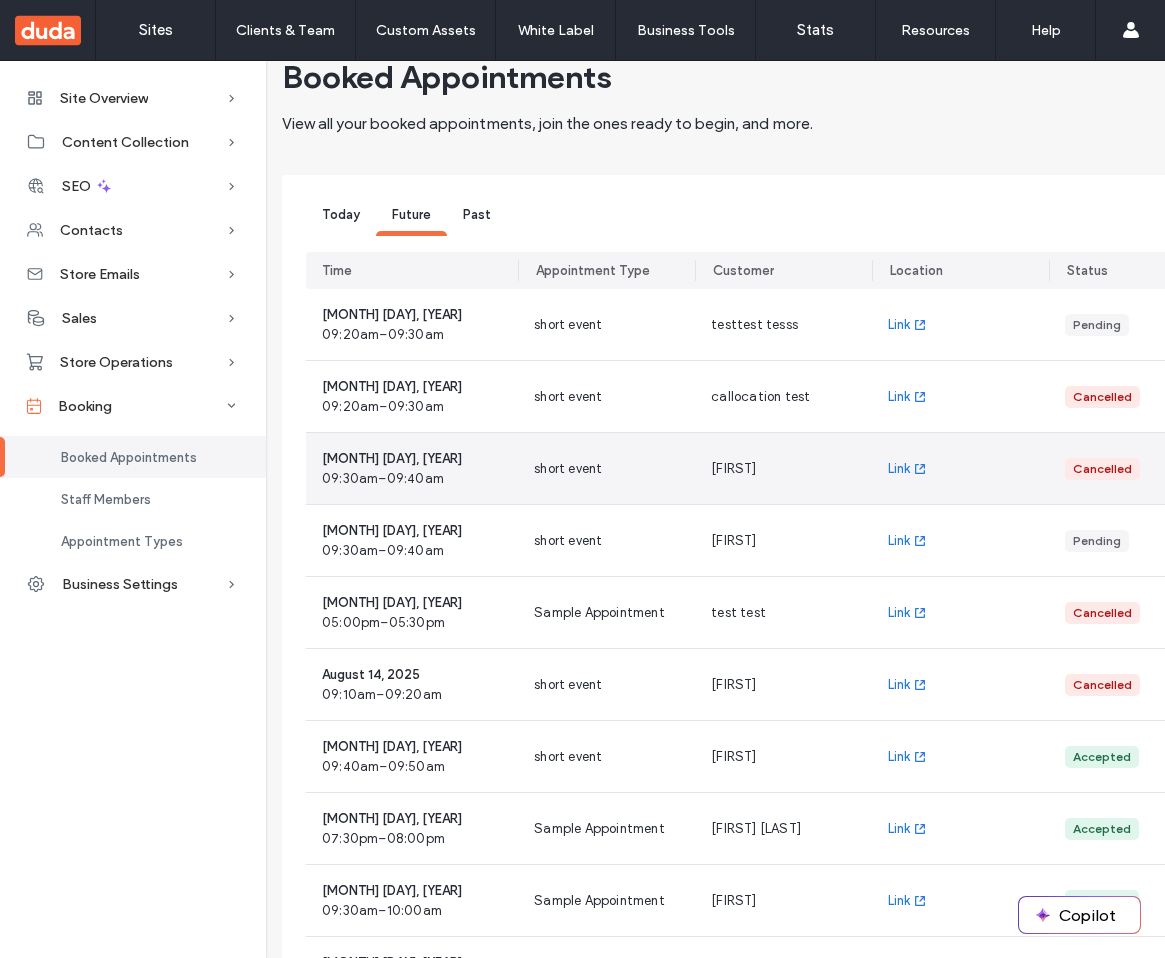 scroll, scrollTop: 0, scrollLeft: 0, axis: both 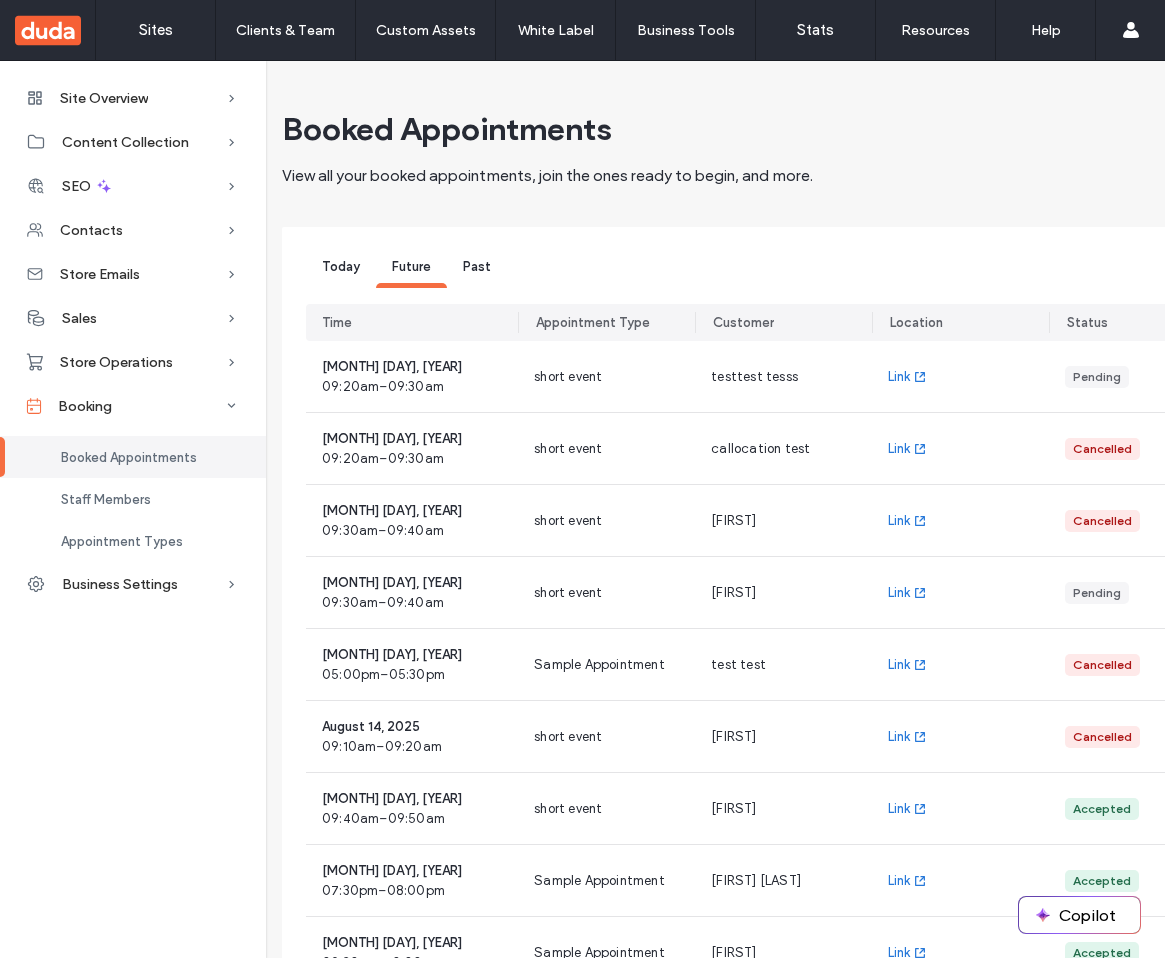 click on "Past" at bounding box center (477, 266) 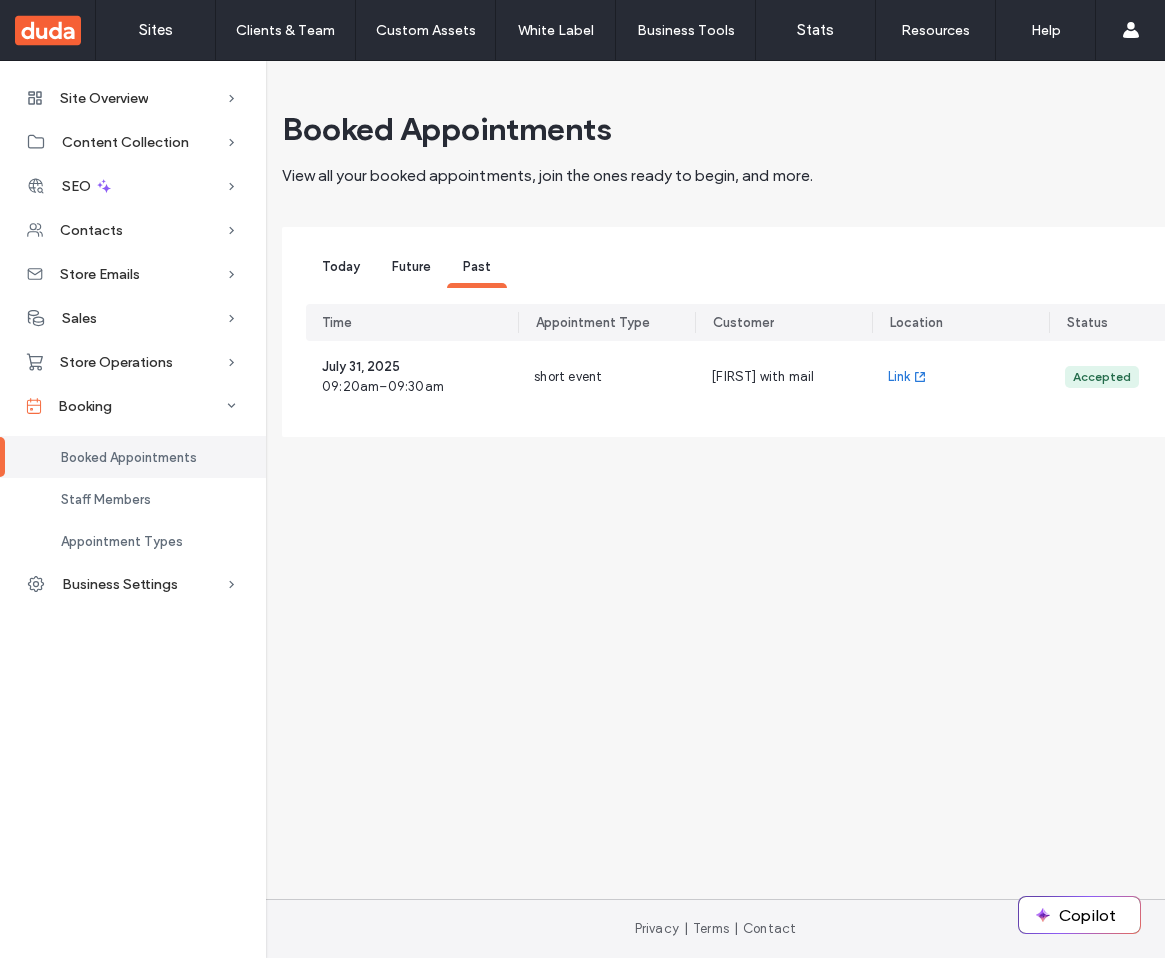 click on "Future" at bounding box center [411, 266] 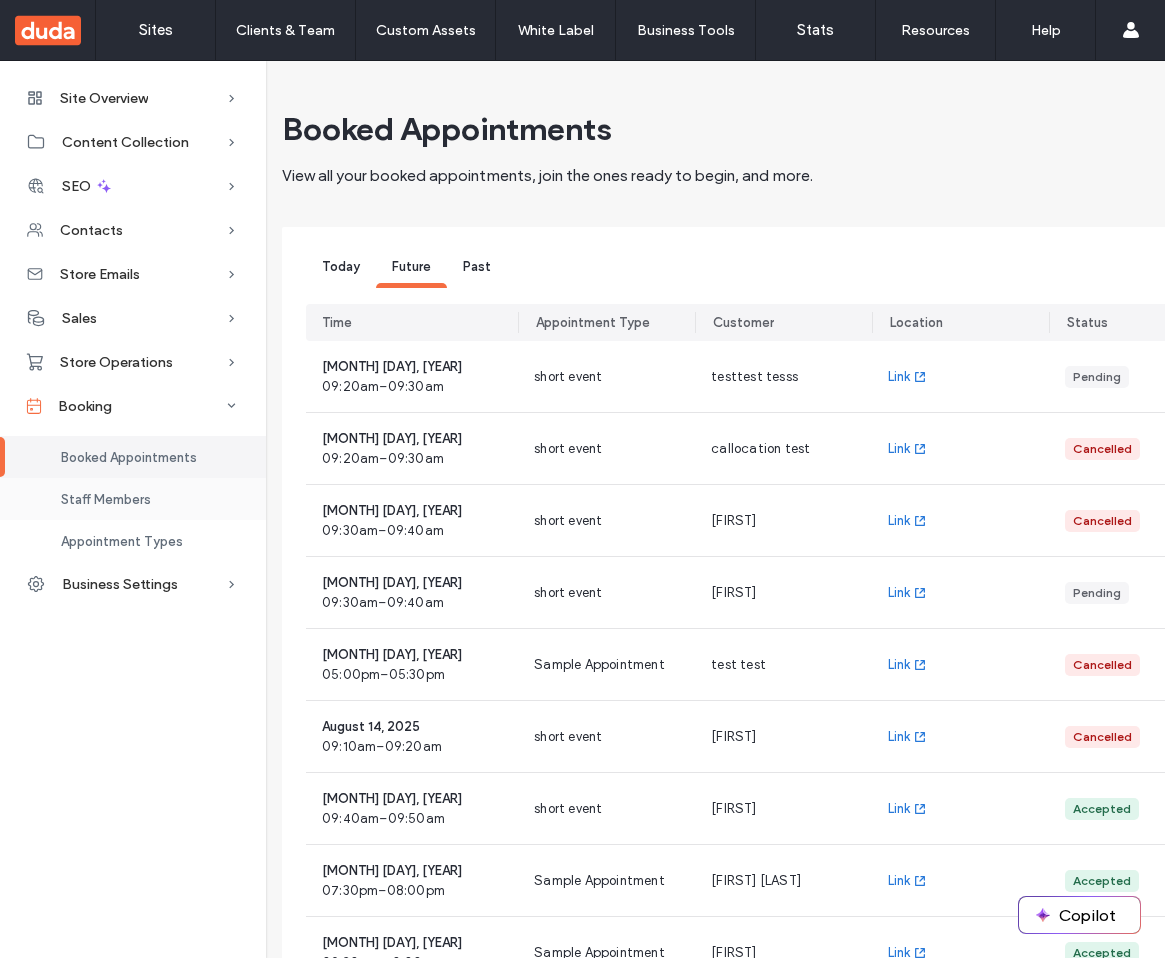 click on "Staff Members" at bounding box center [106, 499] 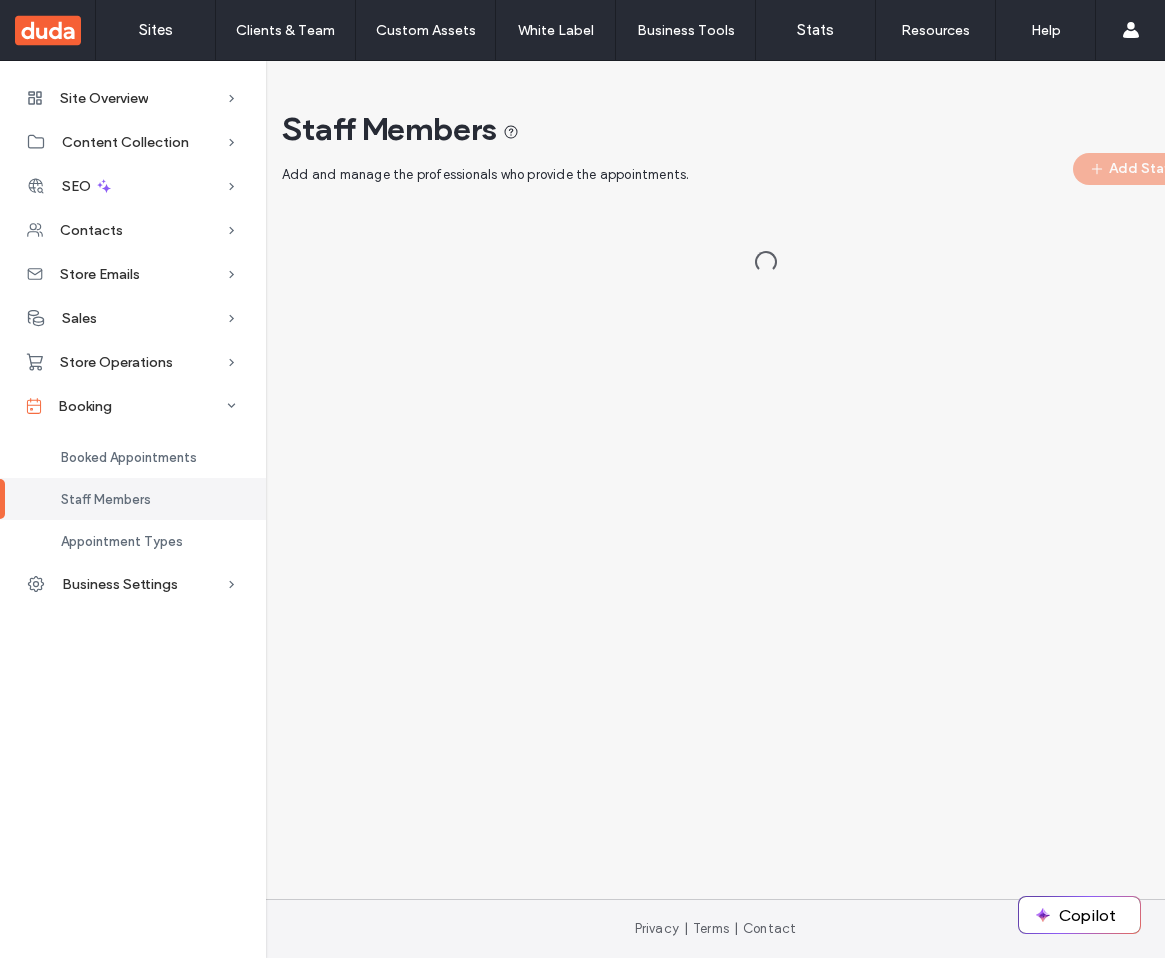 scroll, scrollTop: 0, scrollLeft: 0, axis: both 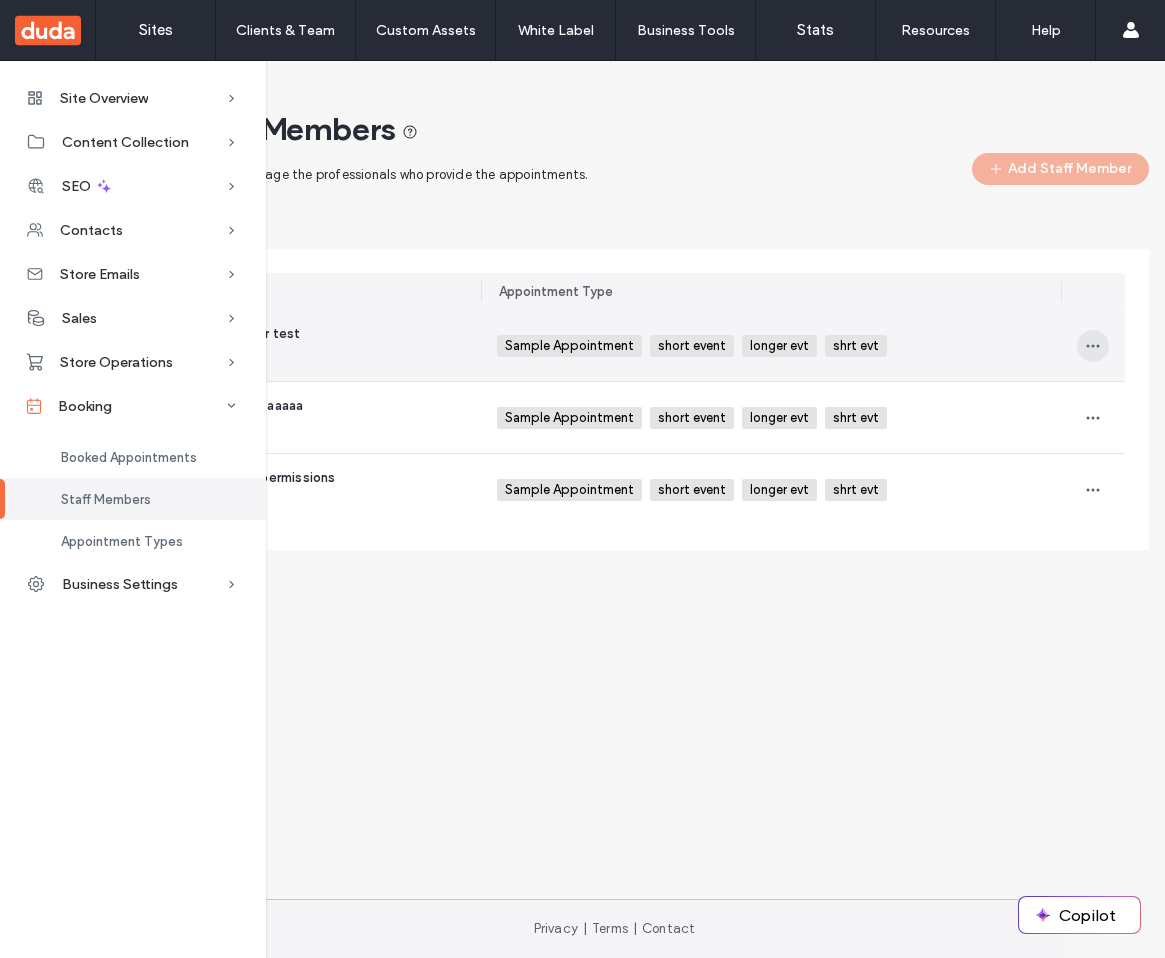 click at bounding box center (1093, 346) 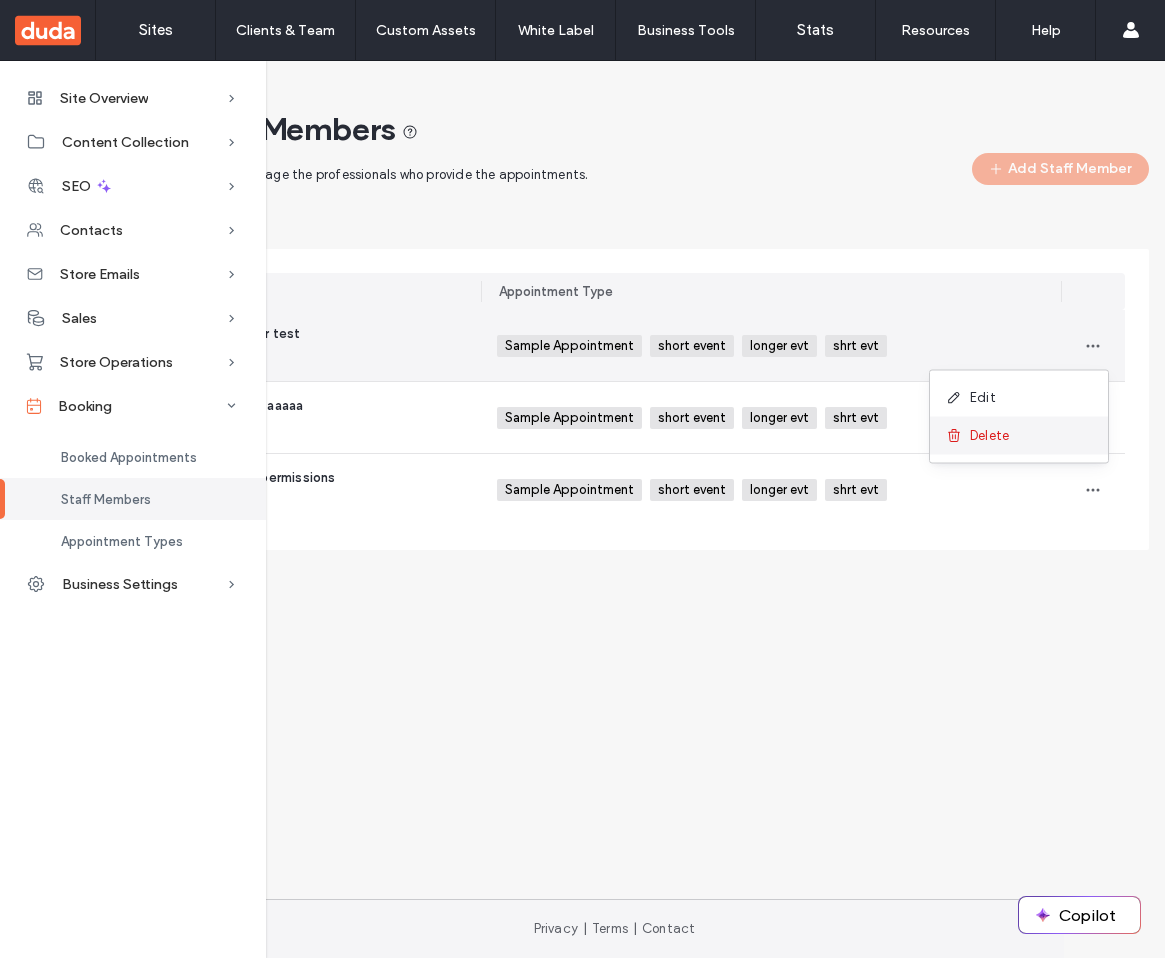 click on "Delete" at bounding box center [1019, 436] 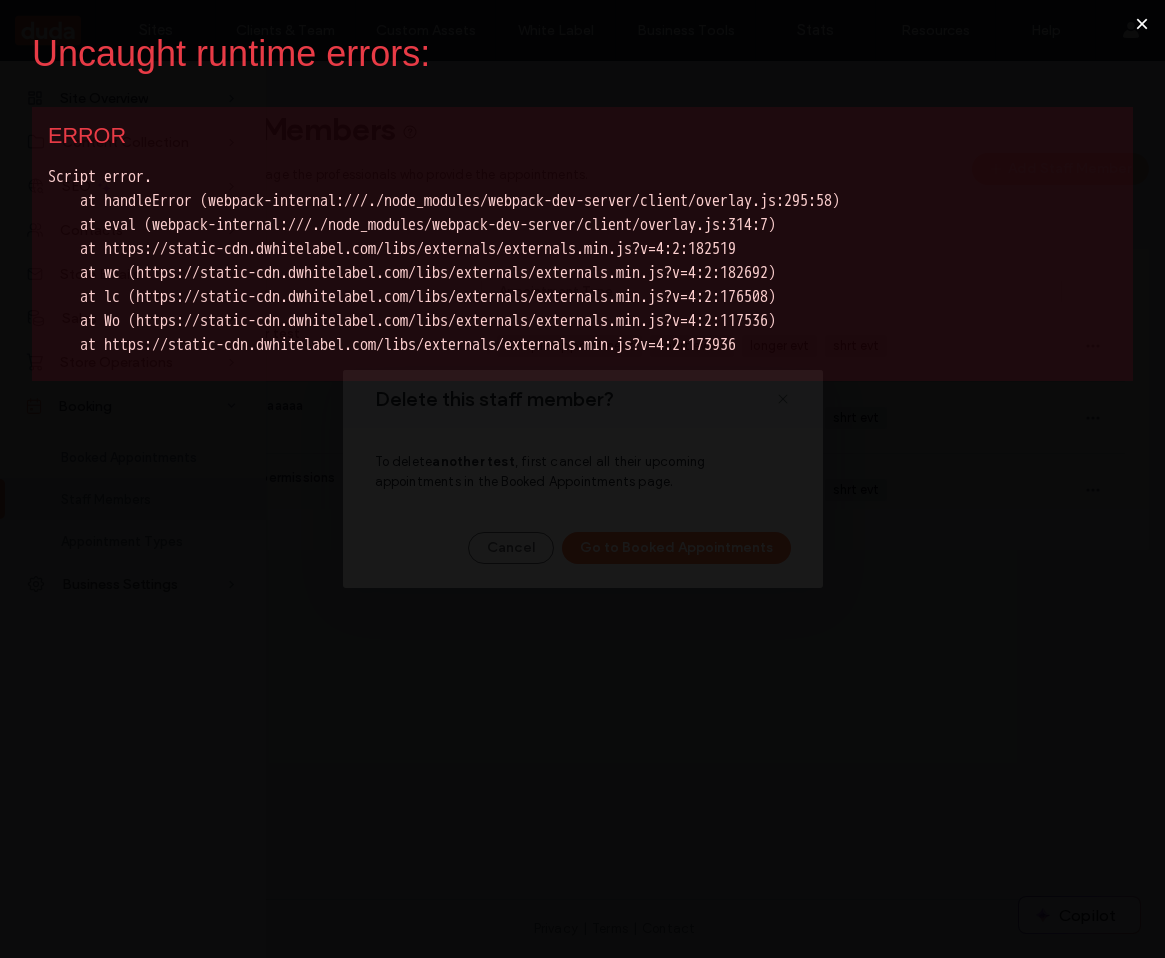 scroll, scrollTop: 0, scrollLeft: 0, axis: both 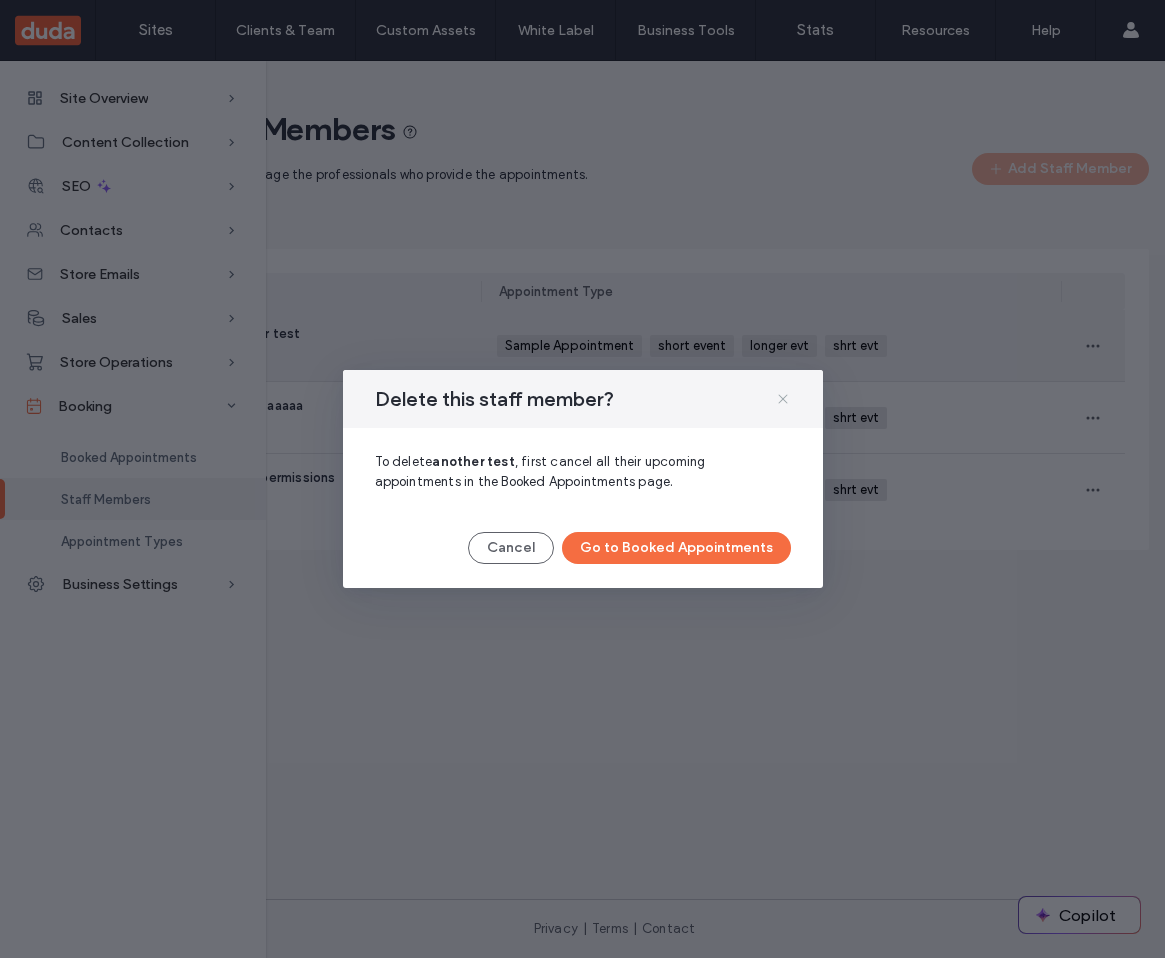 click 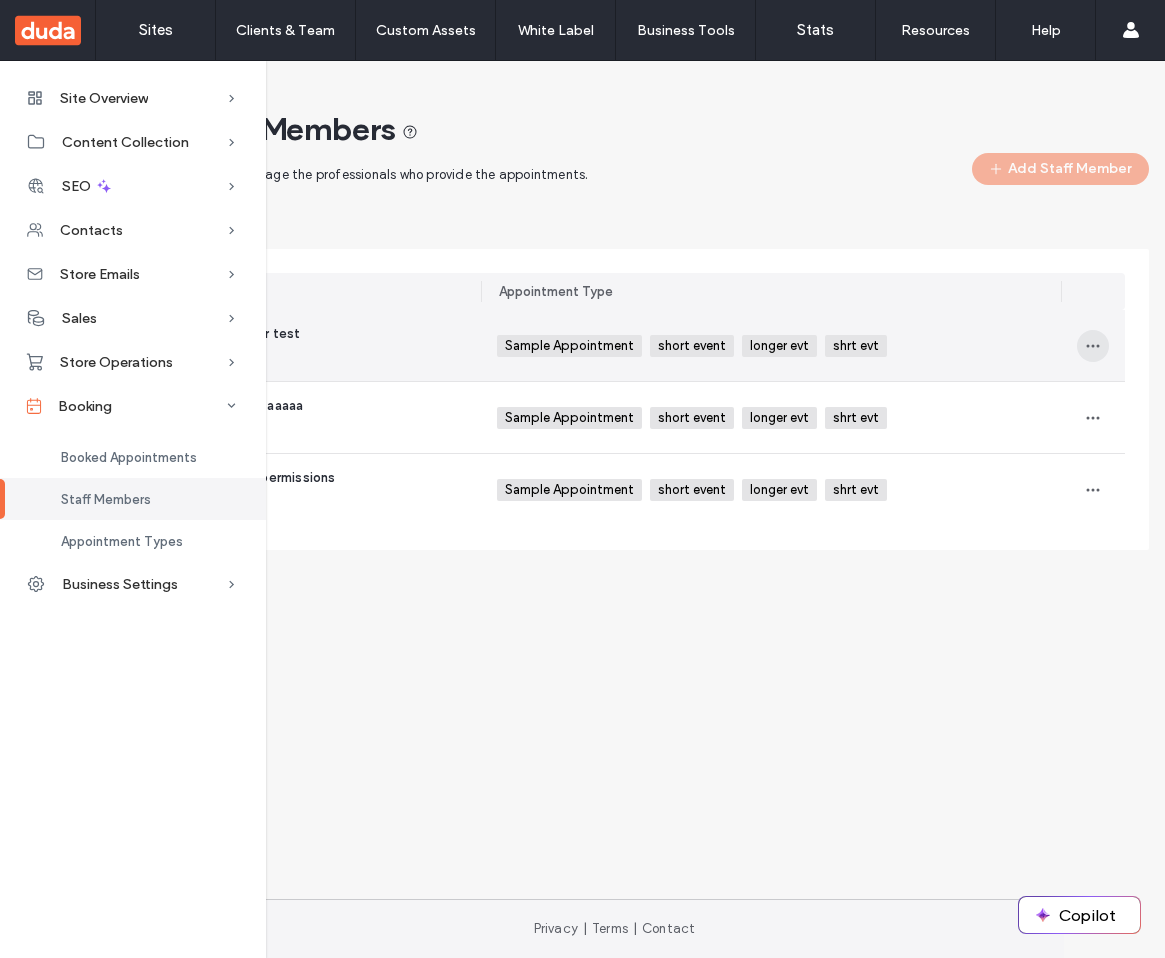 click at bounding box center [1093, 346] 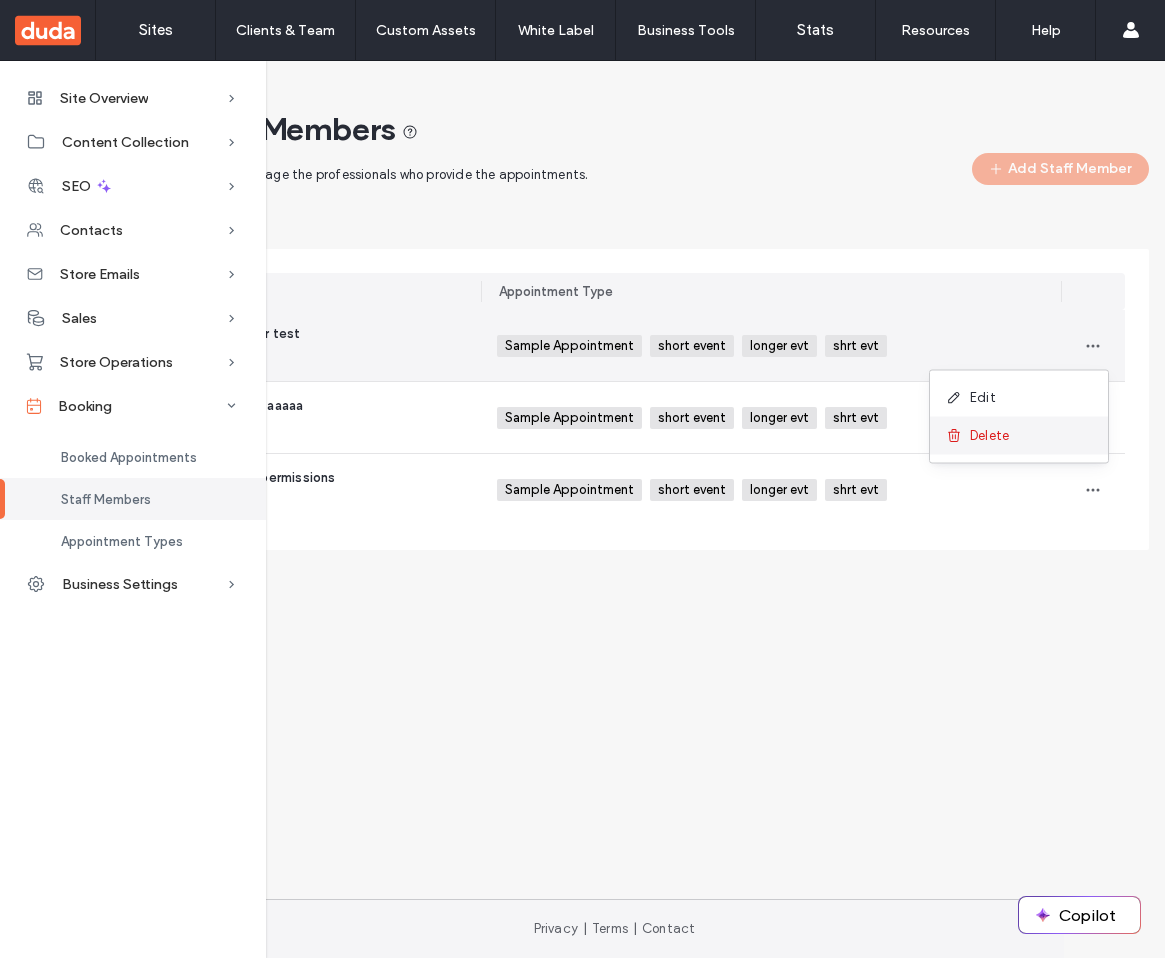 click on "Delete" at bounding box center [1019, 436] 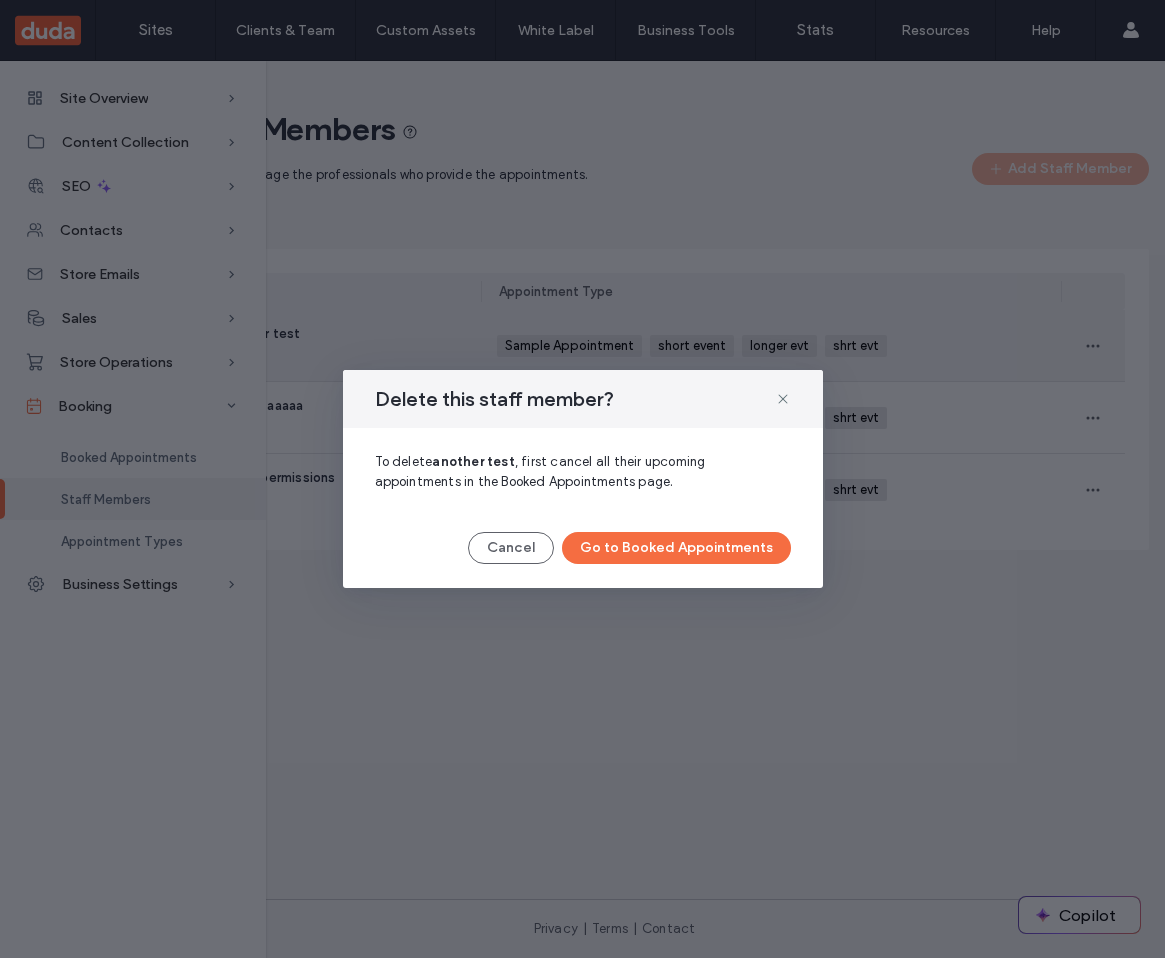 click on "Delete this staff member?" at bounding box center [583, 399] 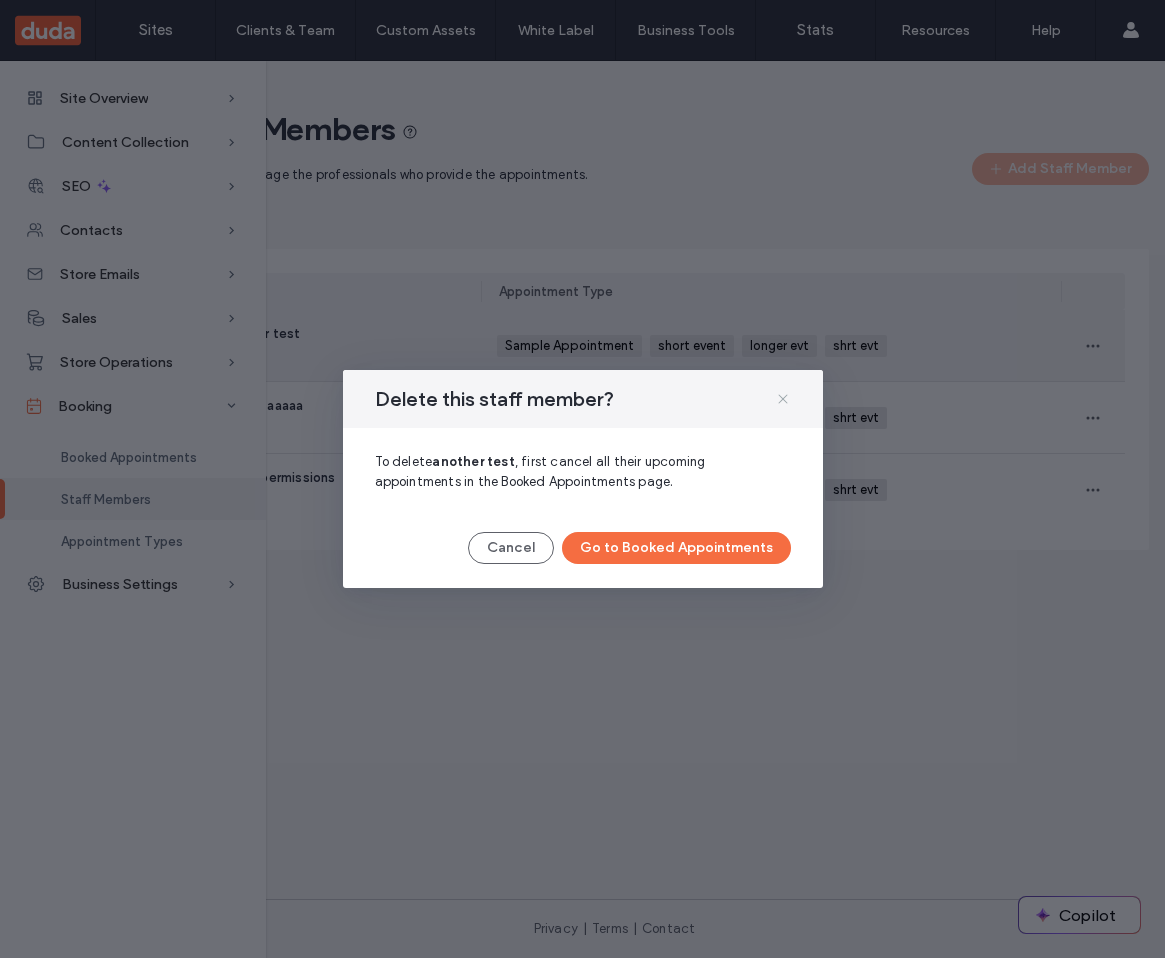 click 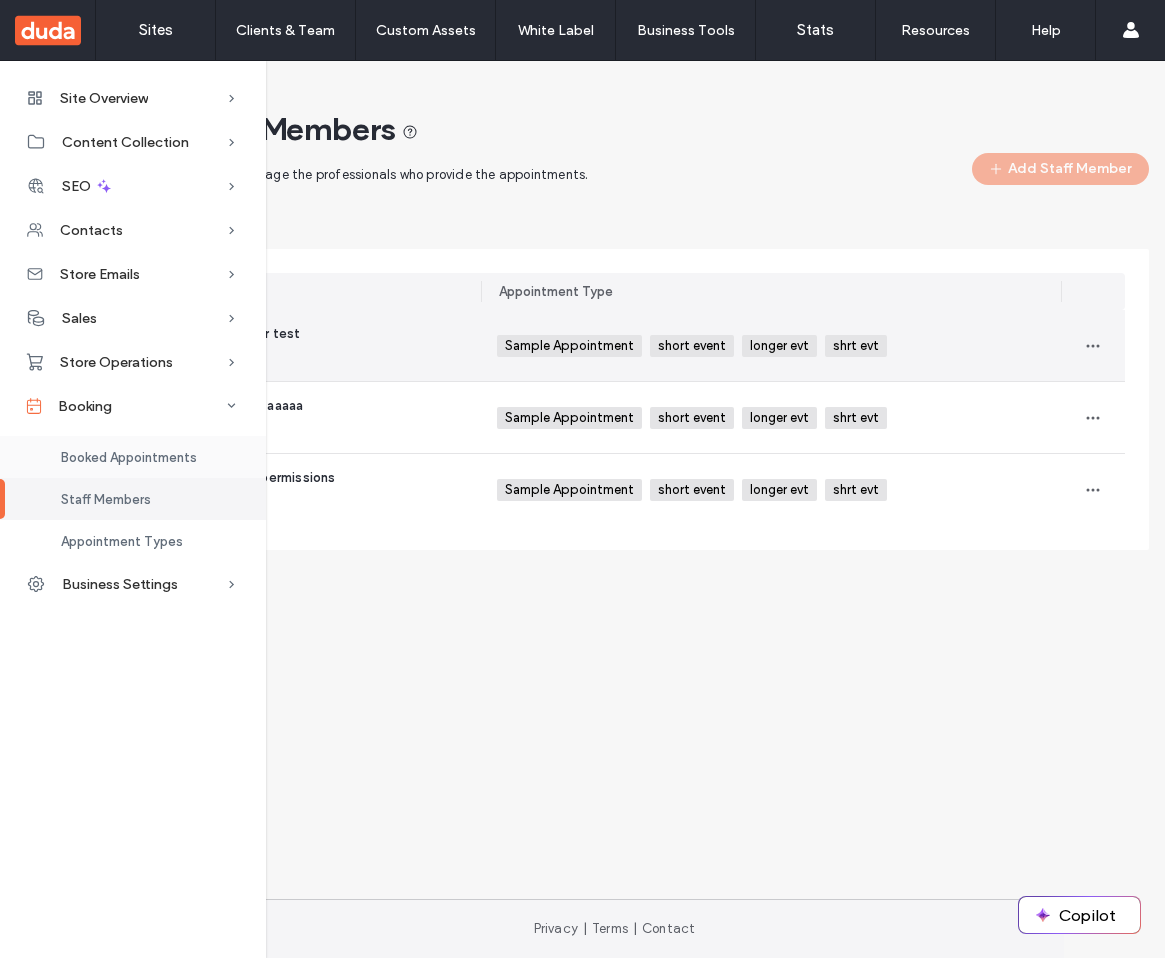 click on "Booked Appointments" at bounding box center [129, 457] 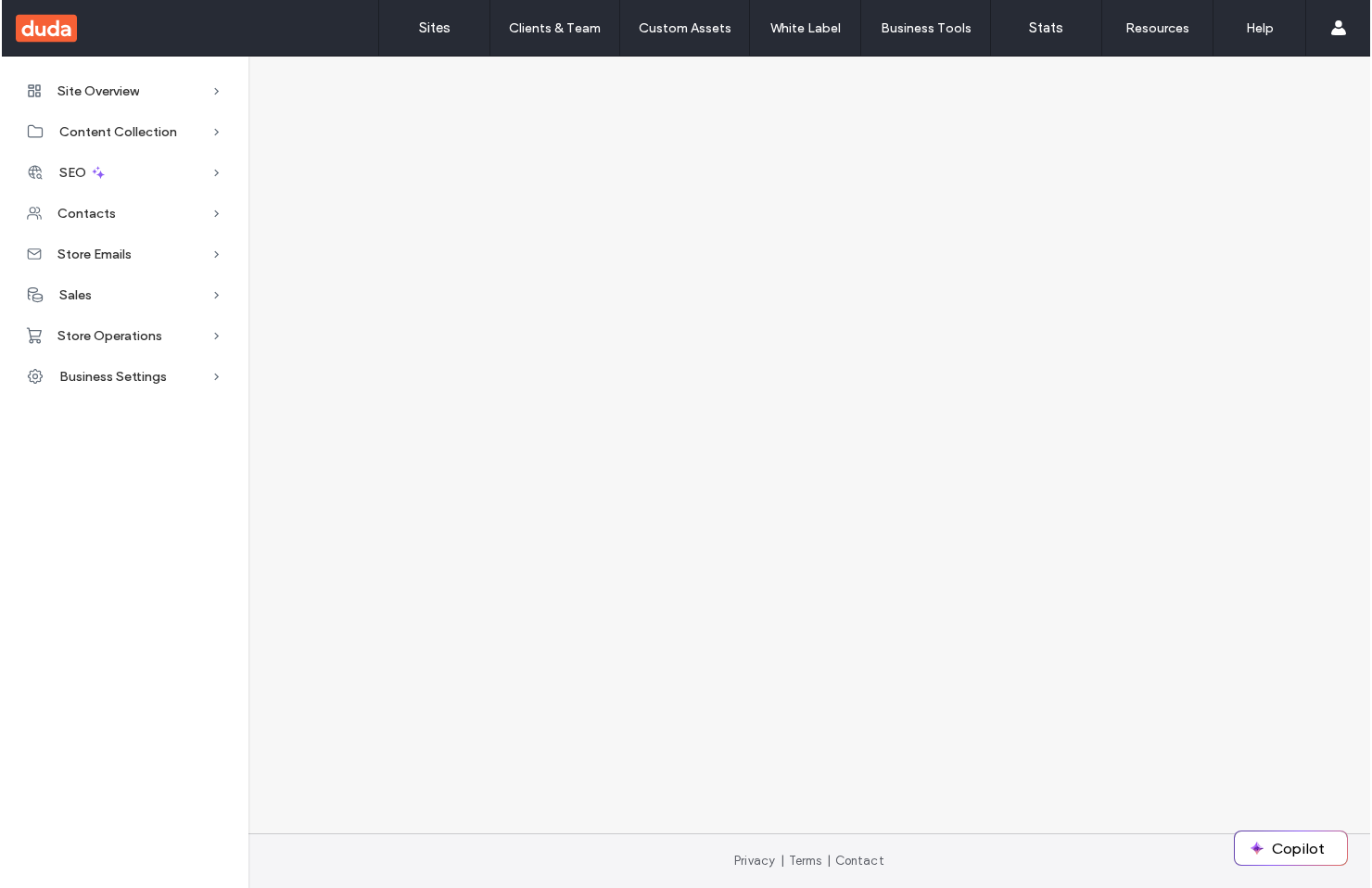 scroll, scrollTop: 0, scrollLeft: 0, axis: both 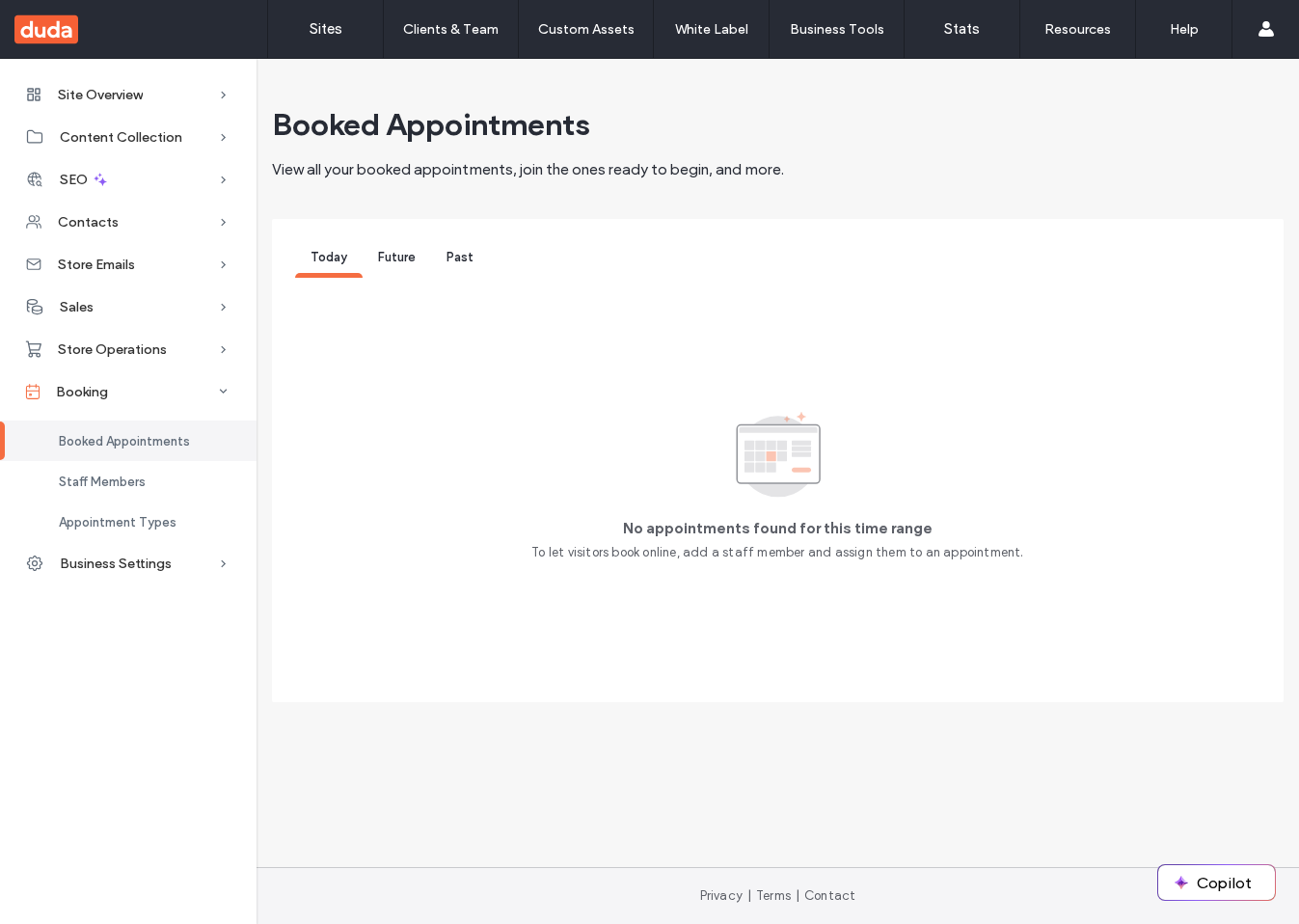 click on "Future" at bounding box center (396, 257) 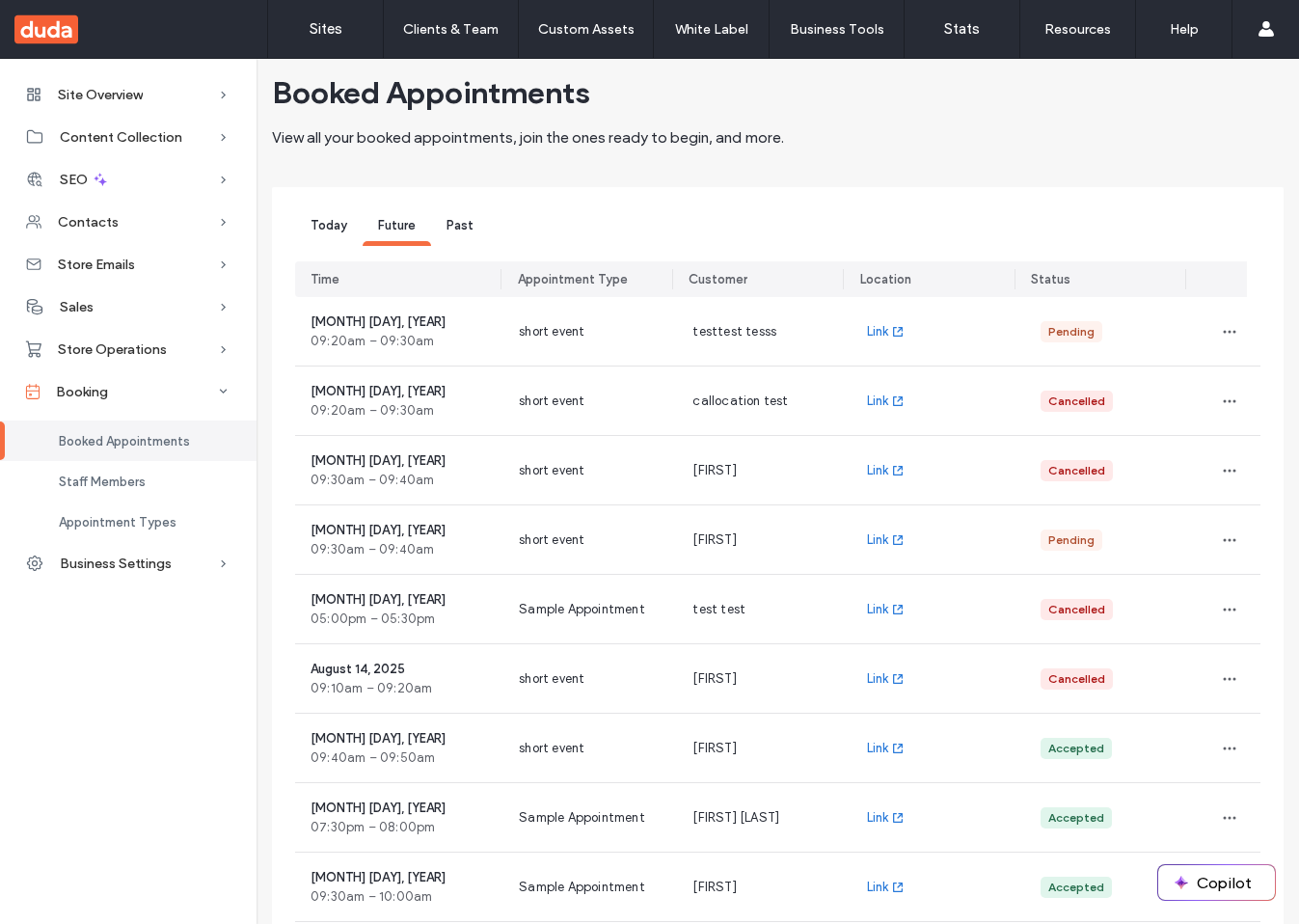 scroll, scrollTop: 42, scrollLeft: 0, axis: vertical 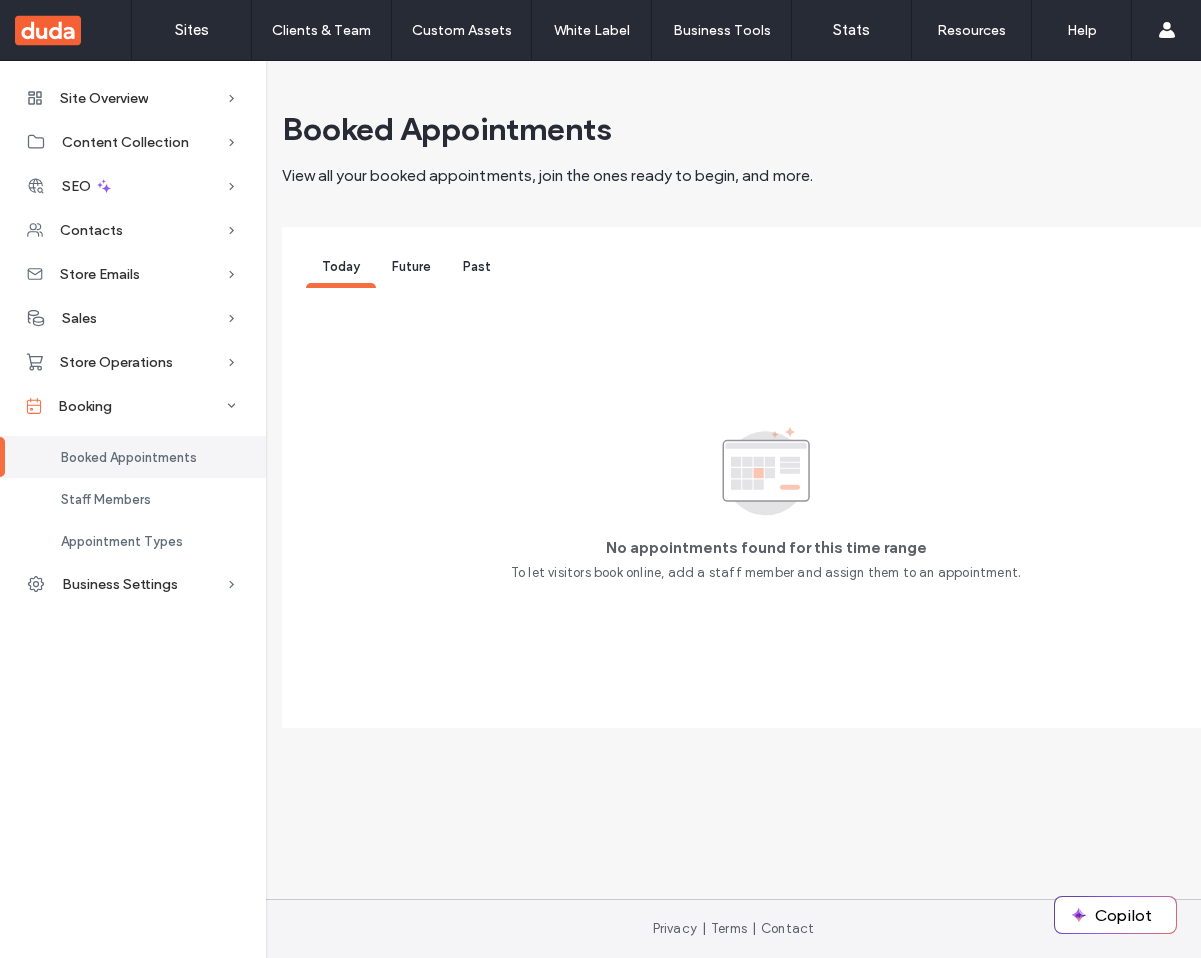 click on "Future" at bounding box center (411, 269) 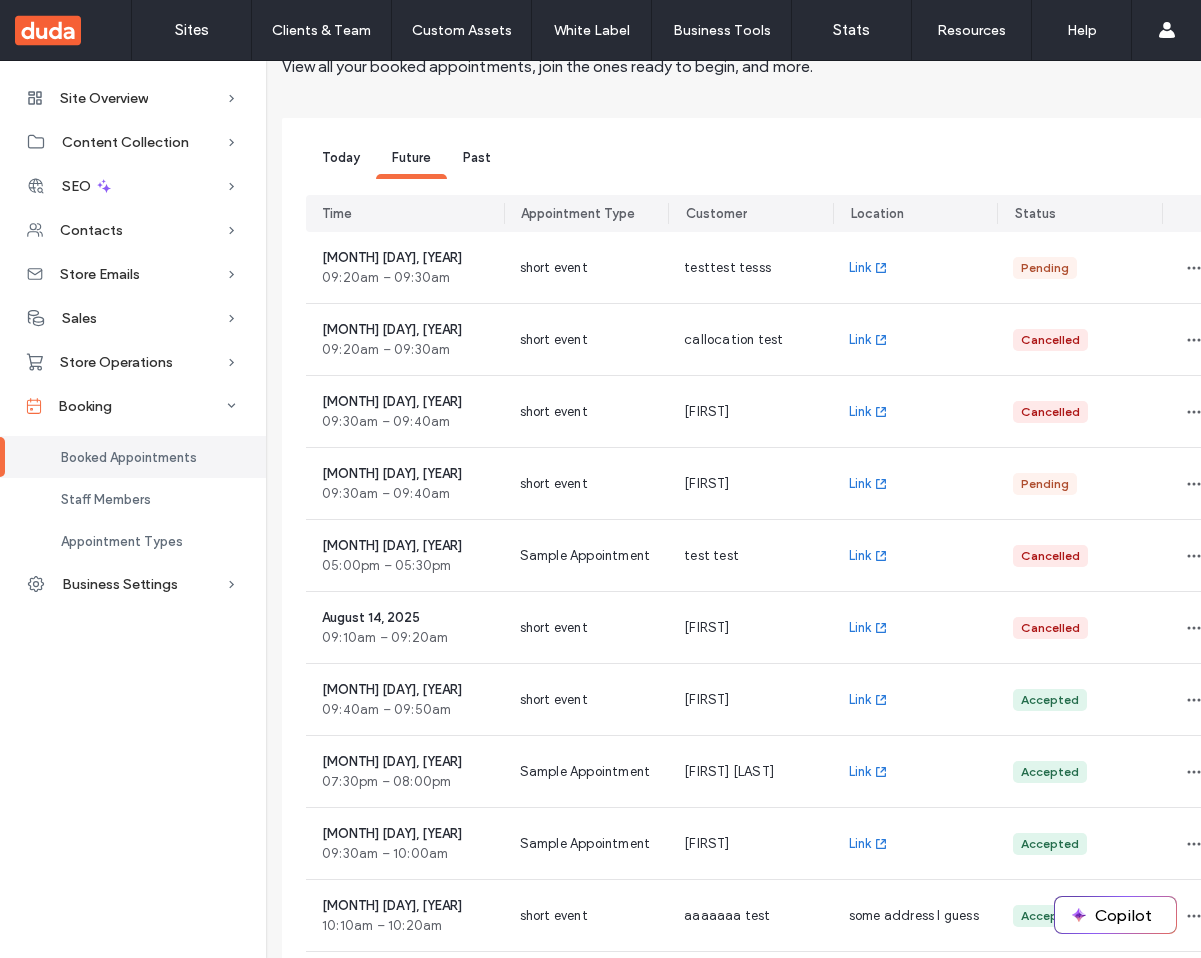 scroll, scrollTop: 110, scrollLeft: 0, axis: vertical 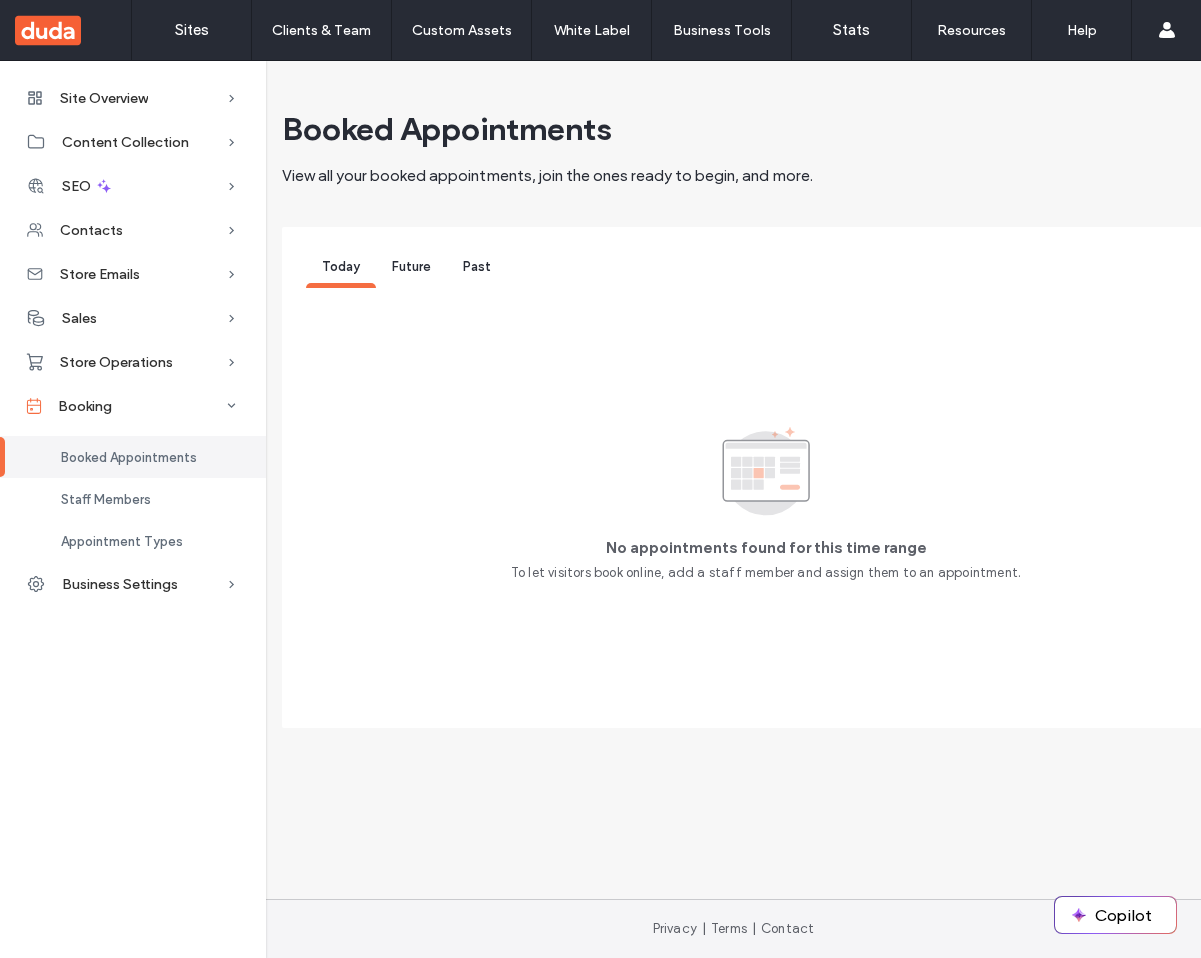 click on "Future" at bounding box center (411, 266) 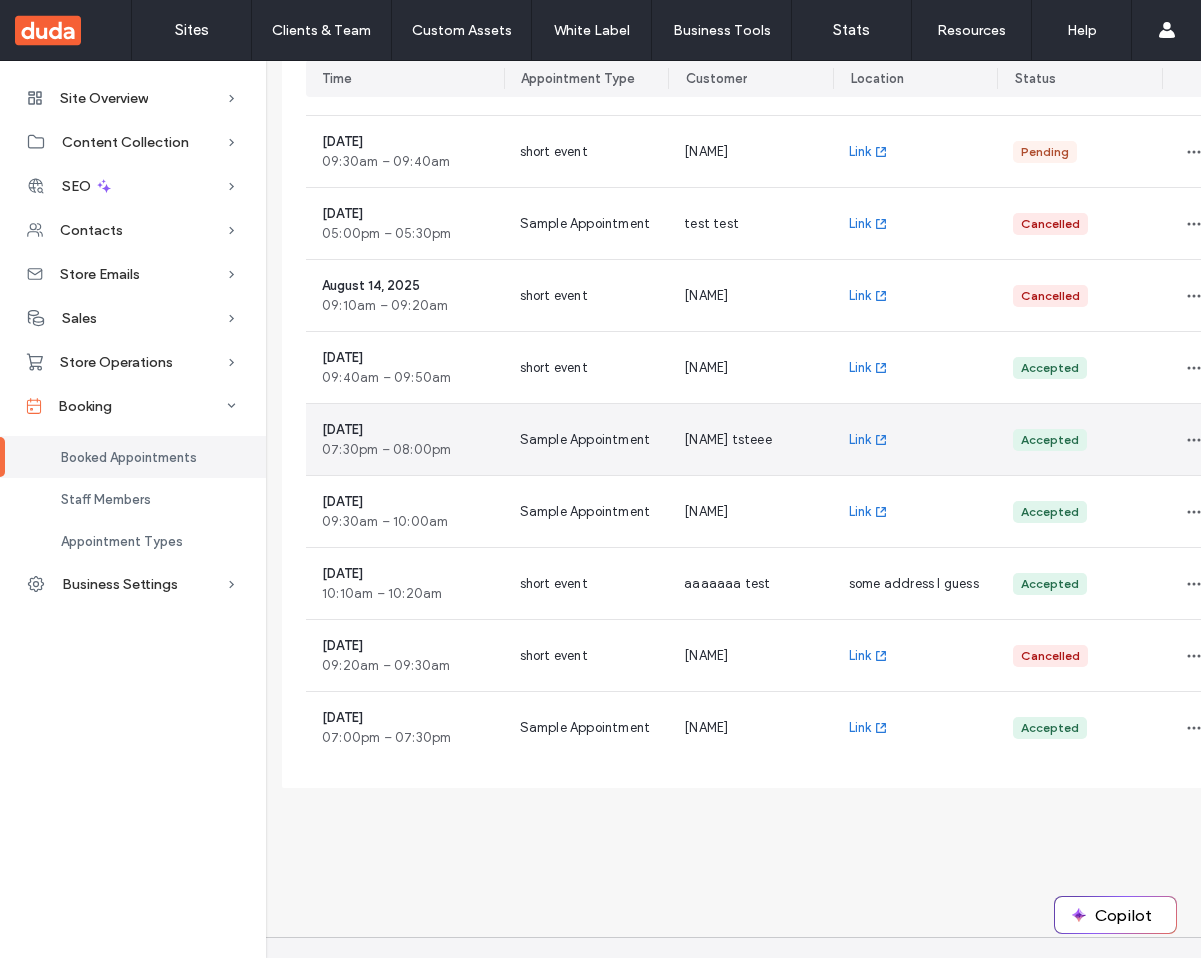 scroll, scrollTop: 441, scrollLeft: 79, axis: both 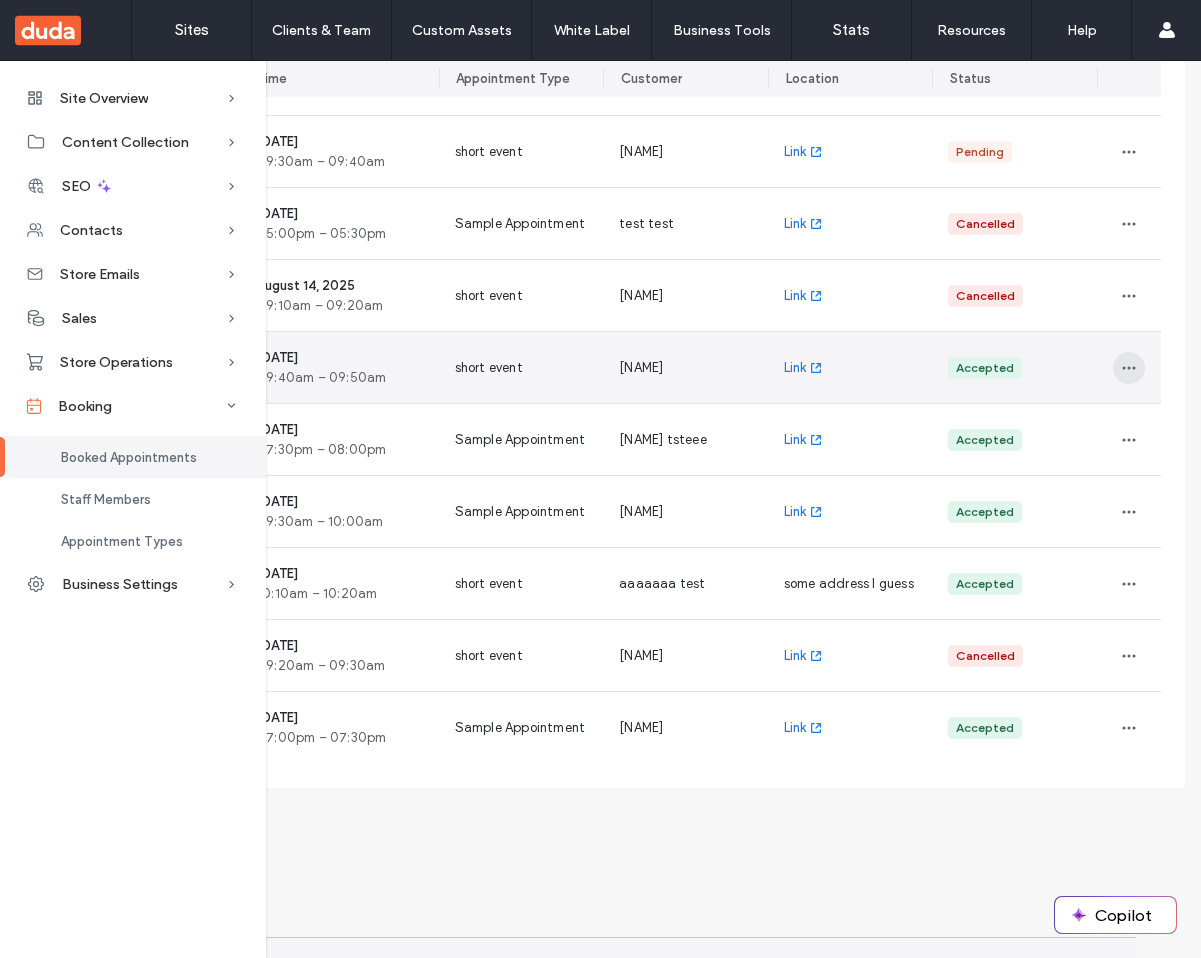 click at bounding box center [1129, 368] 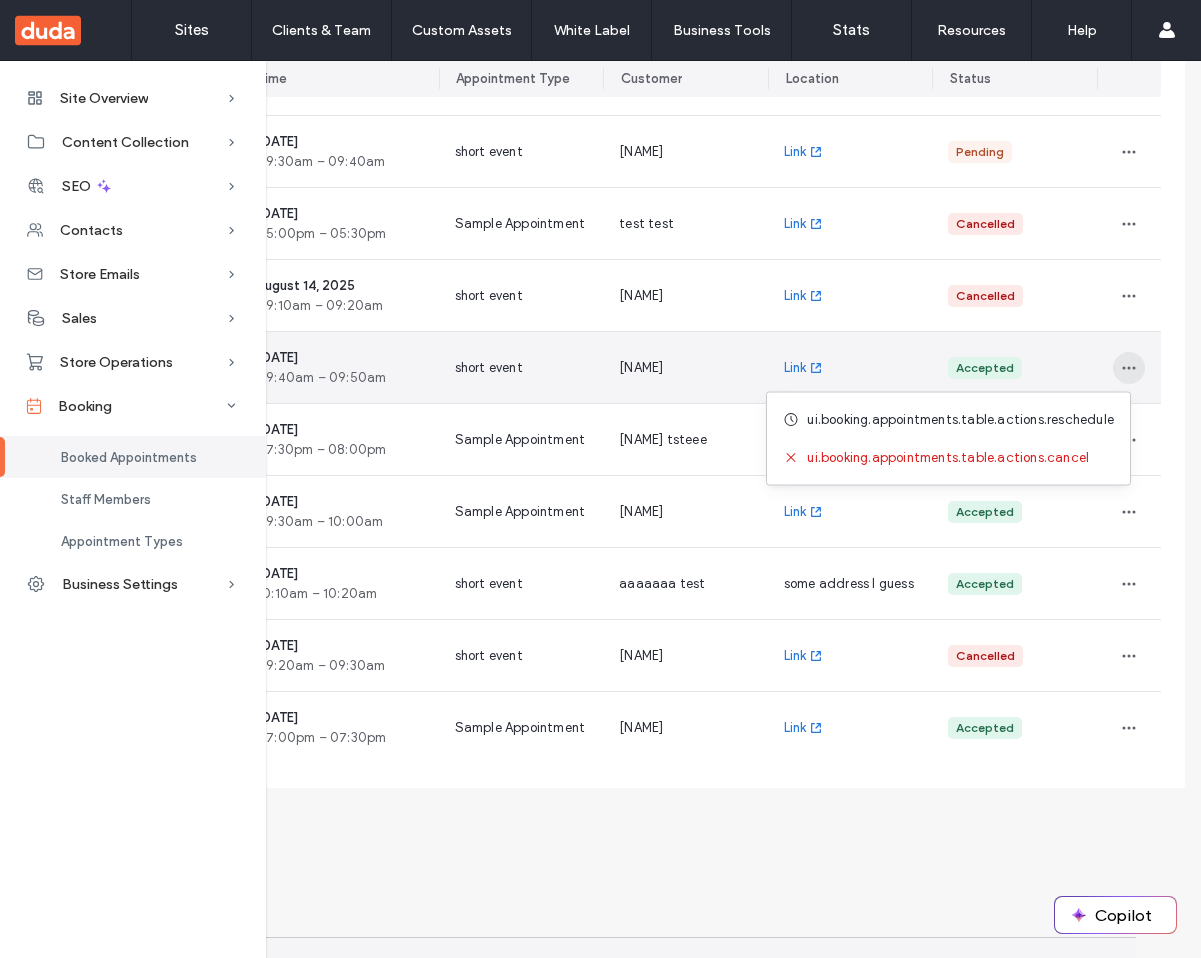click at bounding box center (1129, 368) 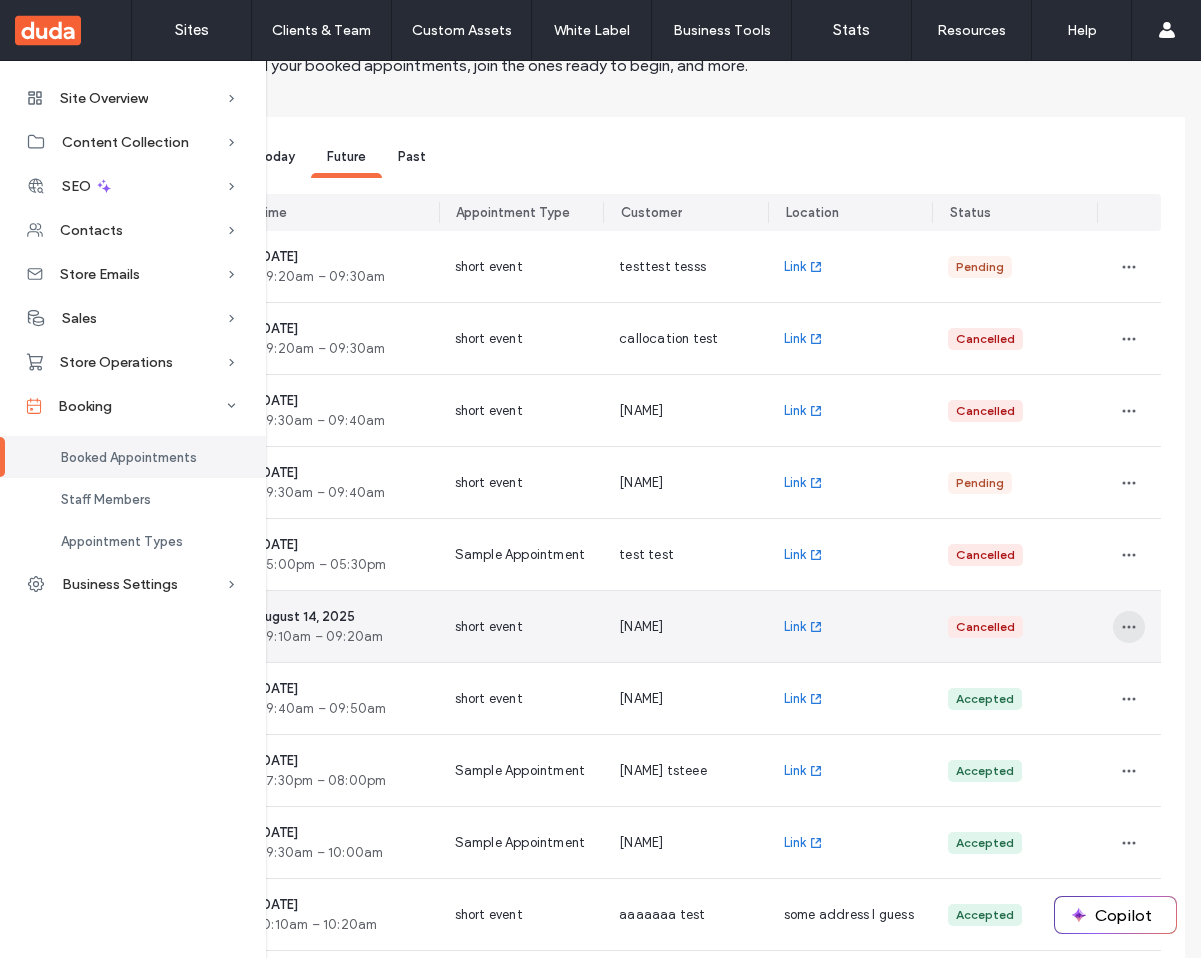 scroll, scrollTop: 104, scrollLeft: 79, axis: both 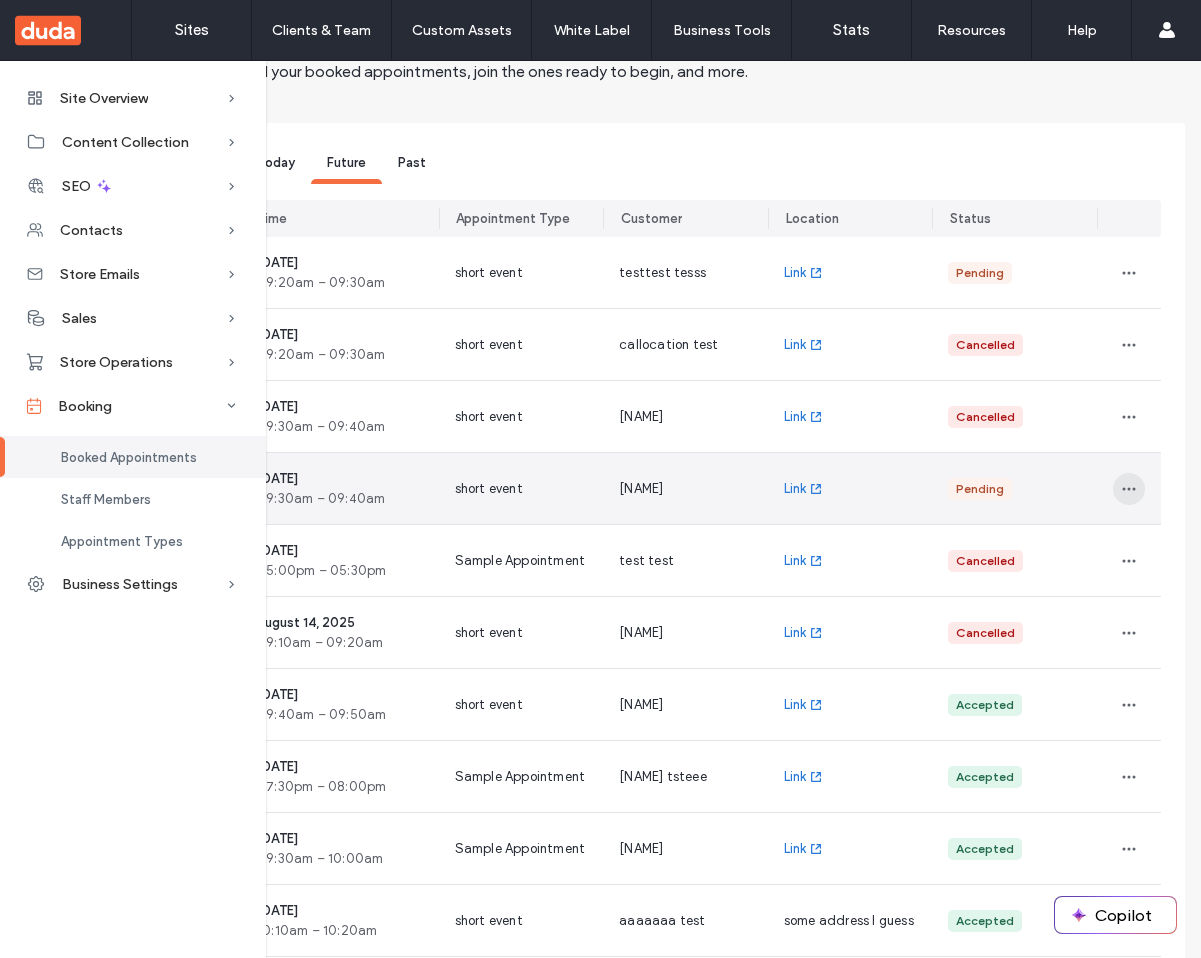 click 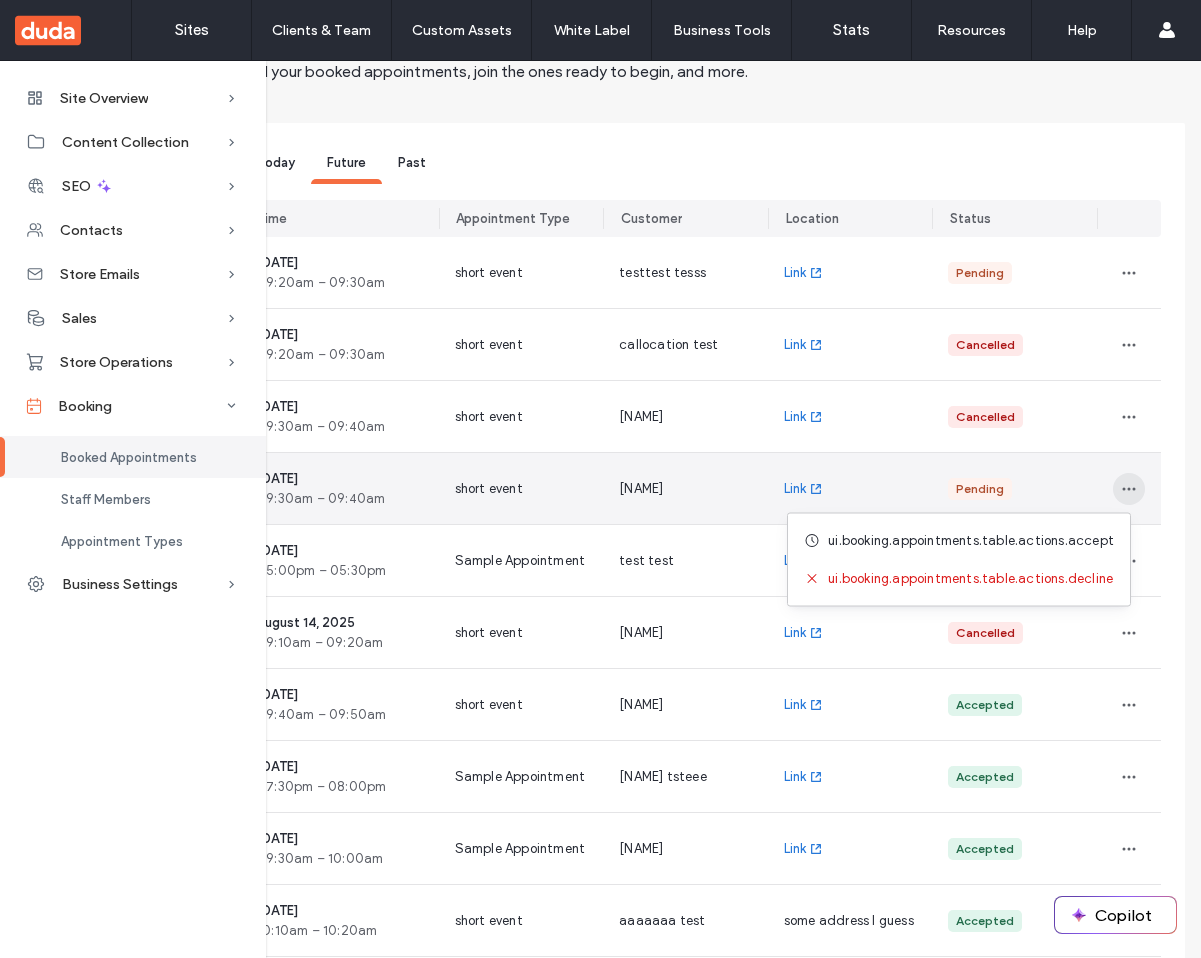 click 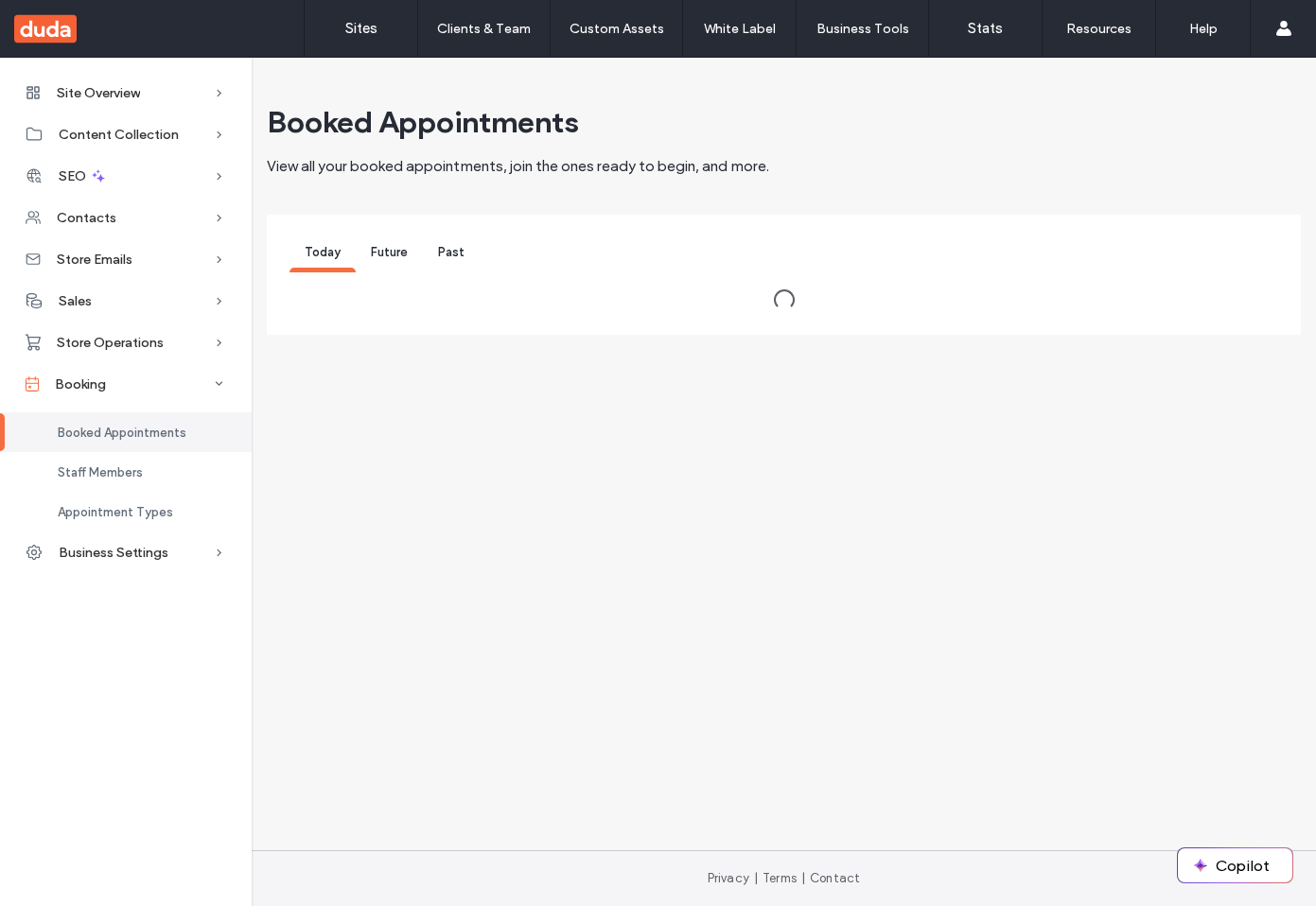 scroll, scrollTop: 0, scrollLeft: 0, axis: both 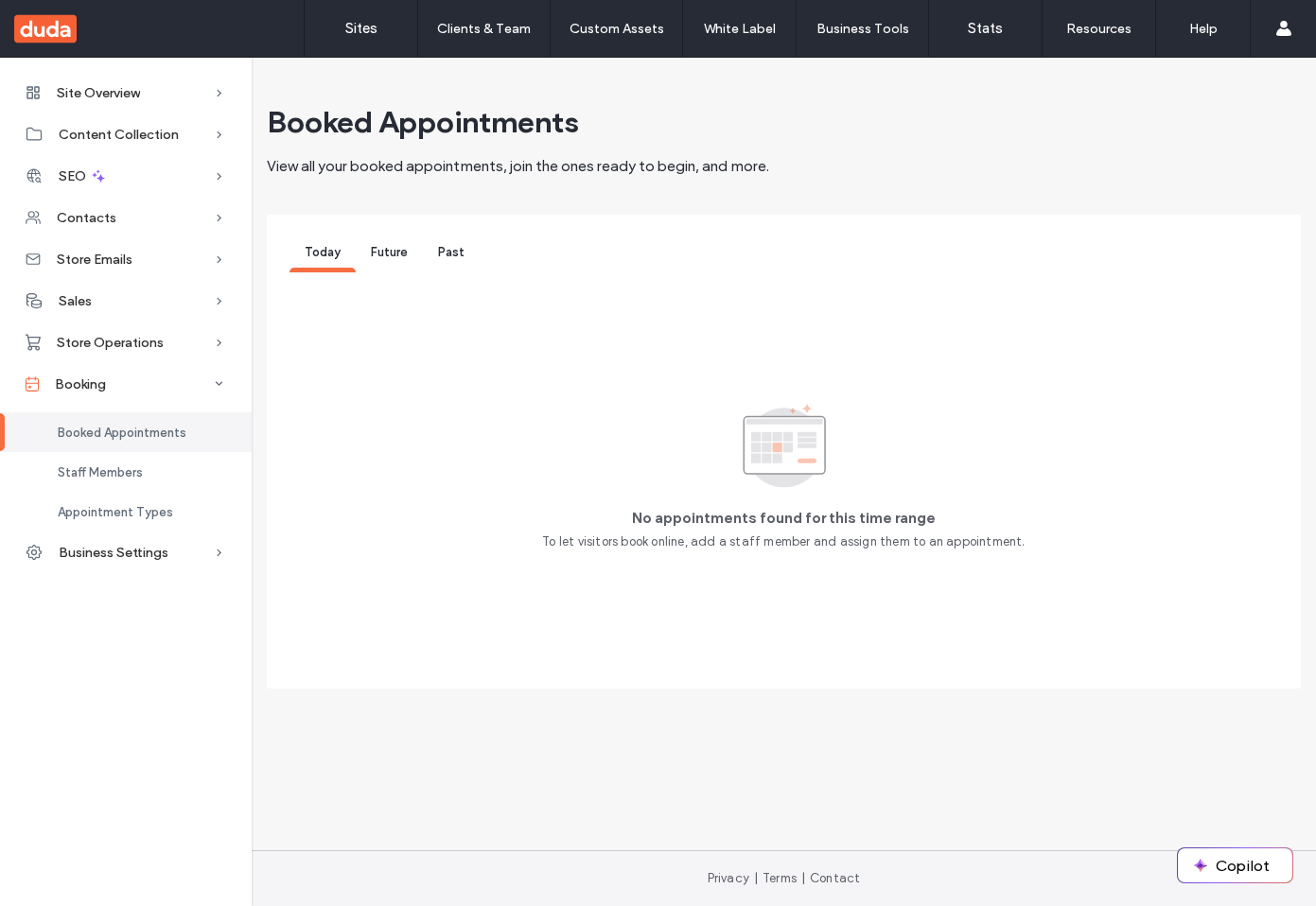 click on "Future" at bounding box center [389, 252] 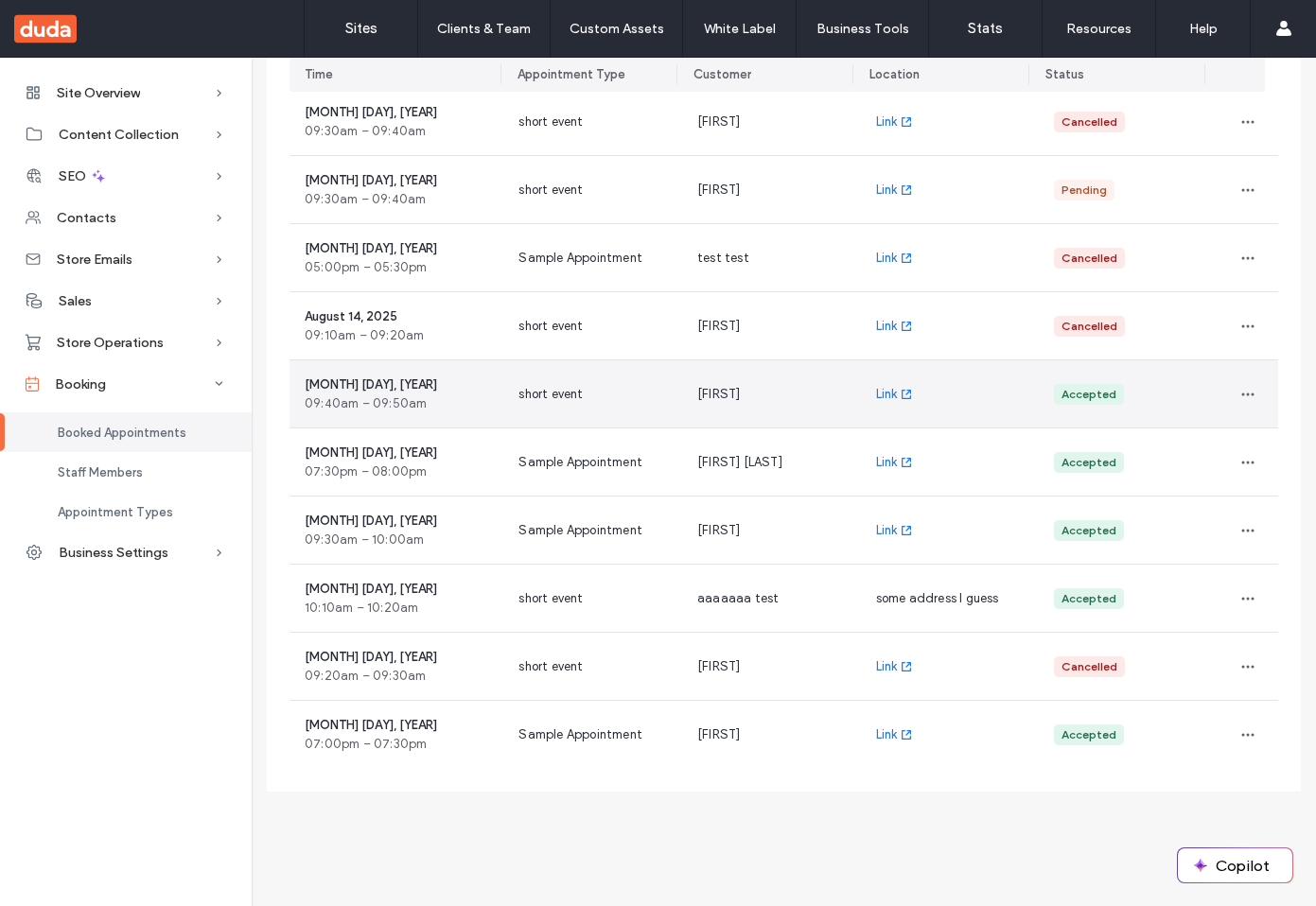 scroll, scrollTop: 381, scrollLeft: 0, axis: vertical 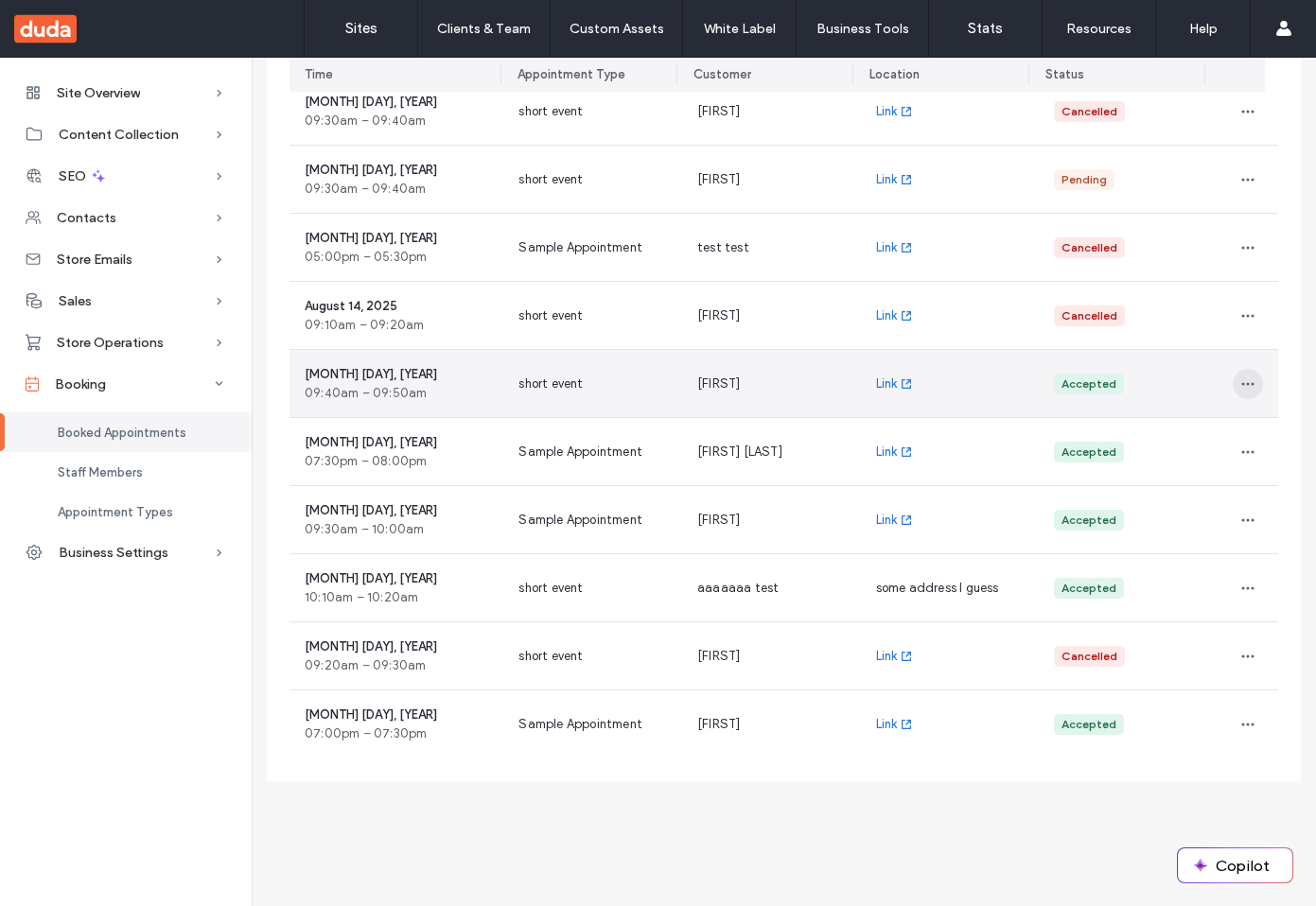 click at bounding box center (1248, 384) 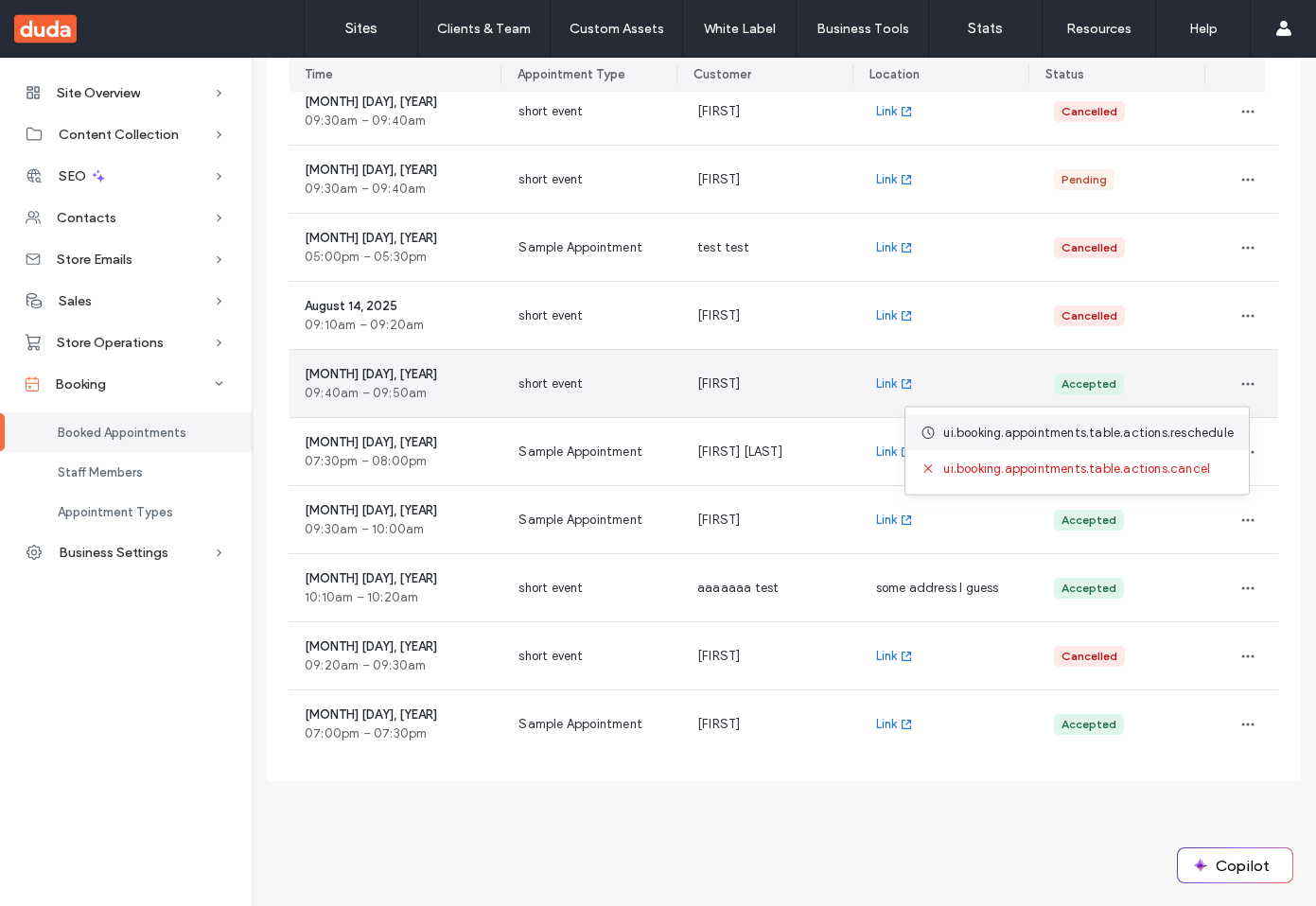 click on "ui.booking.appointments.table.actions.reschedule" at bounding box center [1088, 433] 